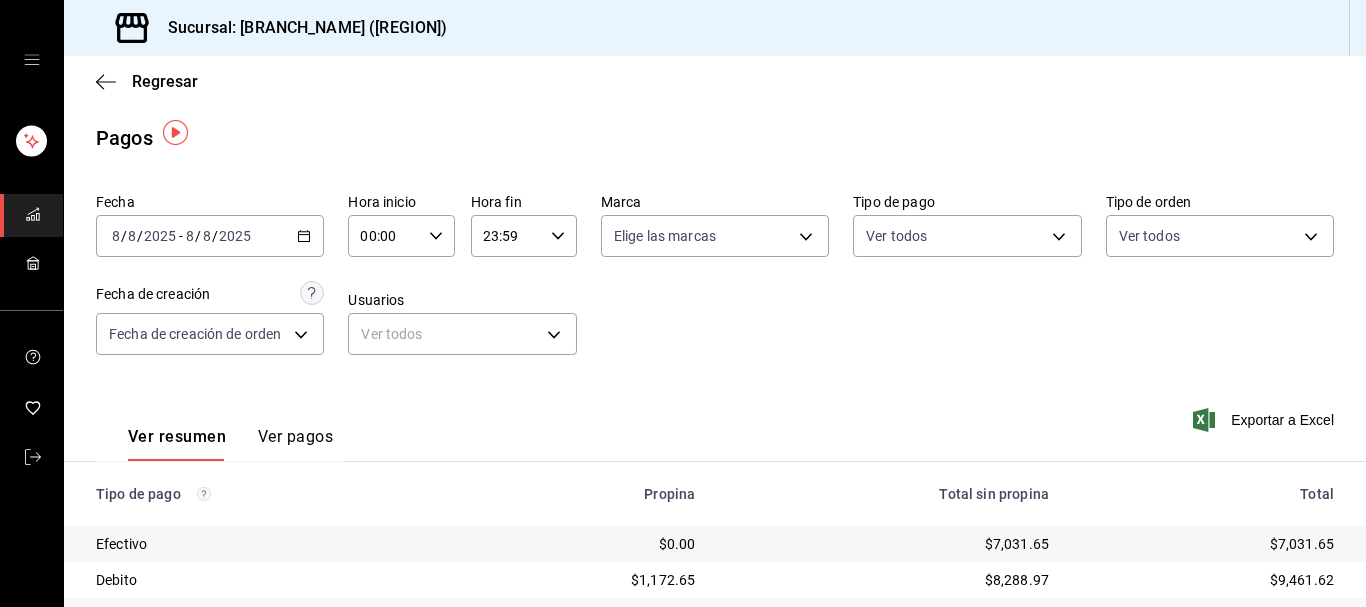 scroll, scrollTop: 0, scrollLeft: 0, axis: both 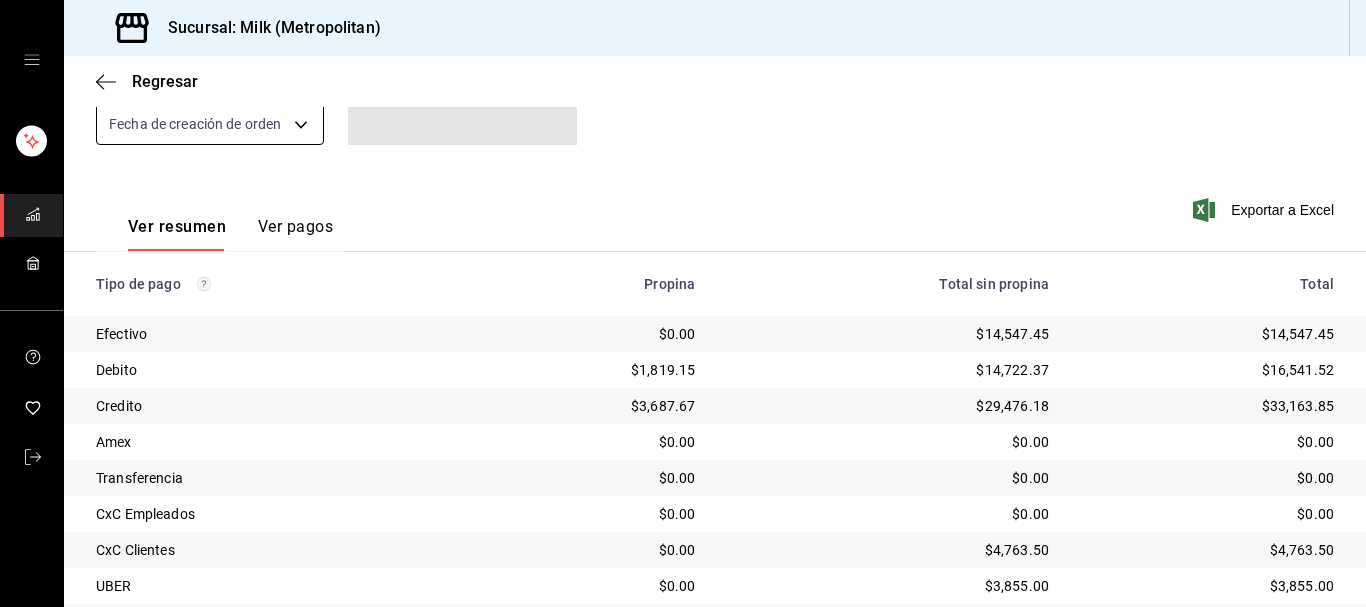 click on "Sucursal: Milk (Metropolitan) Regresar Pagos Fecha [DATE] [DATE] - [DATE] [DATE] Hora inicio 00:00 Hora inicio Hora fin 23:59 Hora fin Marca Elige las marcas Tipo de pago Ver todos Tipo de orden Ver todos Fecha de creación   Fecha de creación de orden ORDER Ver resumen Ver pagos Exportar a Excel Tipo de pago   Propina Total sin propina Total Efectivo $0.00 $[AMOUNT] $[AMOUNT] Debito $[AMOUNT] $[AMOUNT] $[AMOUNT] Credito $[AMOUNT] $[AMOUNT] $[AMOUNT] Amex $0.00 $0.00 $0.00 Transferencia $0.00 $0.00 $0.00 CxC Empleados $0.00 $0.00 $0.00 CxC Clientes $0.00 $[AMOUNT] $[AMOUNT] UBER $0.00 $[AMOUNT] $[AMOUNT] Rappi $0.00 $[AMOUNT] $[AMOUNT] Total $[AMOUNT] $[AMOUNT] $[AMOUNT] GANA 1 MES GRATIS EN TU SUSCRIPCIÓN AQUÍ ¿Recuerdas cómo empezó tu restaurante?
Hoy puedes ayudar a un colega a tener el mismo cambio que tú viviste.
Recomienda Parrot directamente desde tu Portal Administrador.
Es fácil y rápido.
🎁 Por cada restaurante que se una, ganas 1 mes gratis. Ver video tutorial" at bounding box center (683, 303) 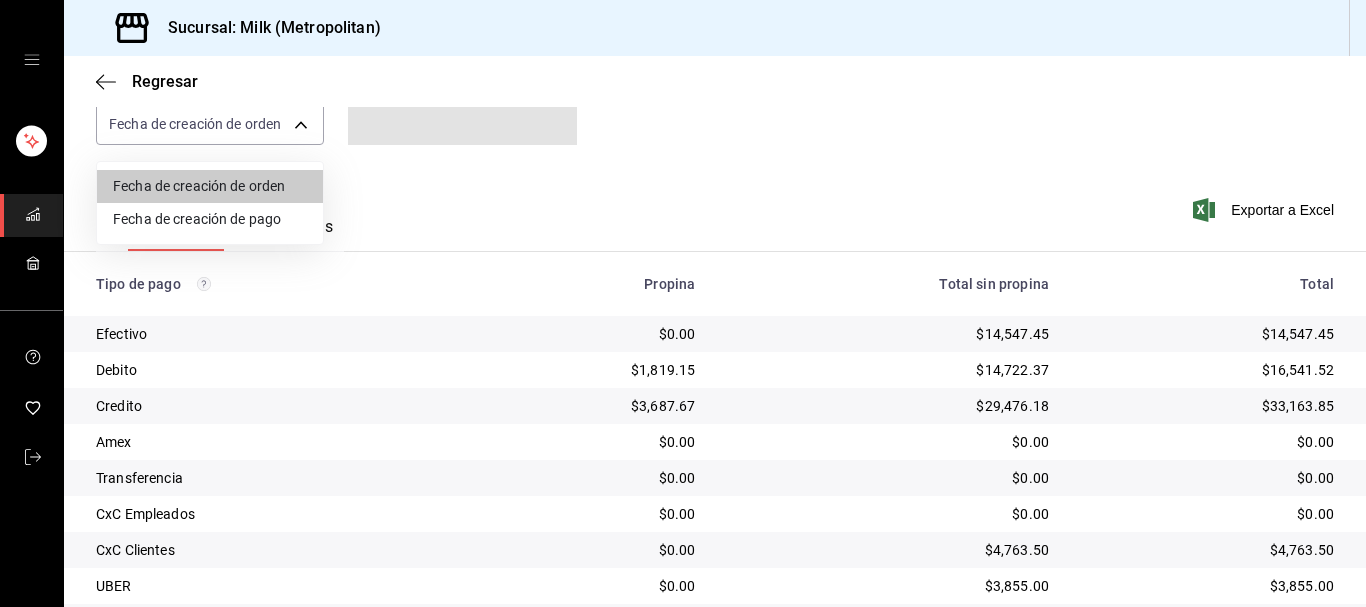 click at bounding box center [683, 303] 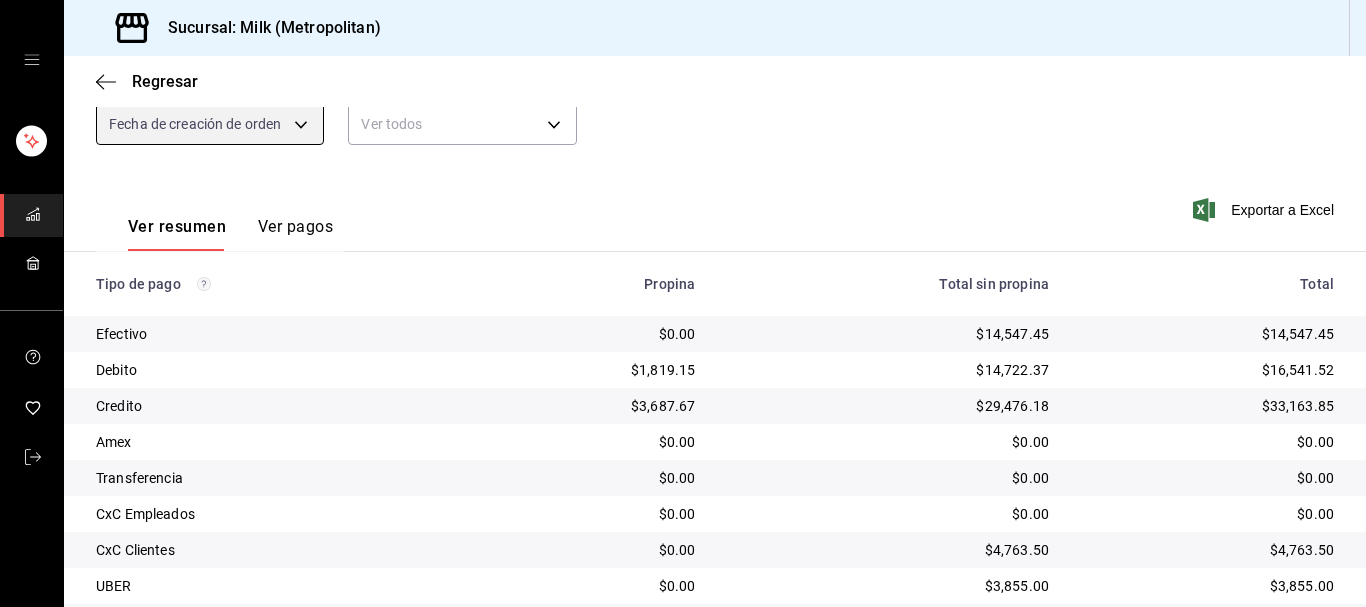 scroll, scrollTop: 312, scrollLeft: 0, axis: vertical 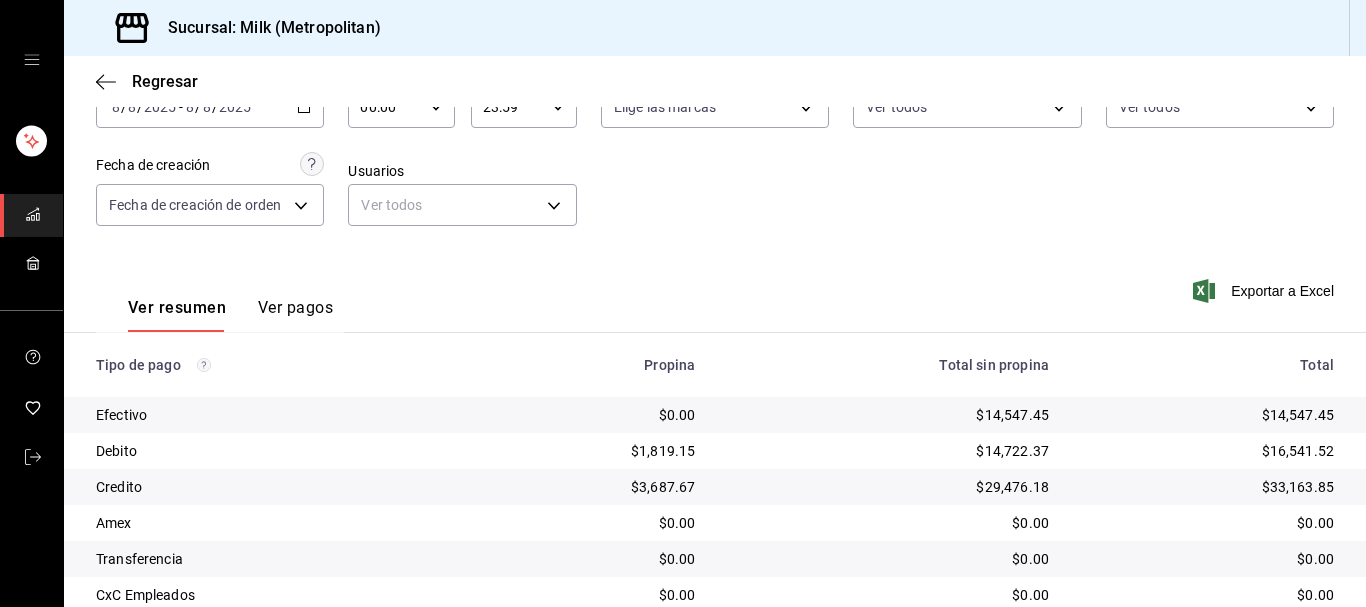 click on "Ver pagos" at bounding box center (295, 315) 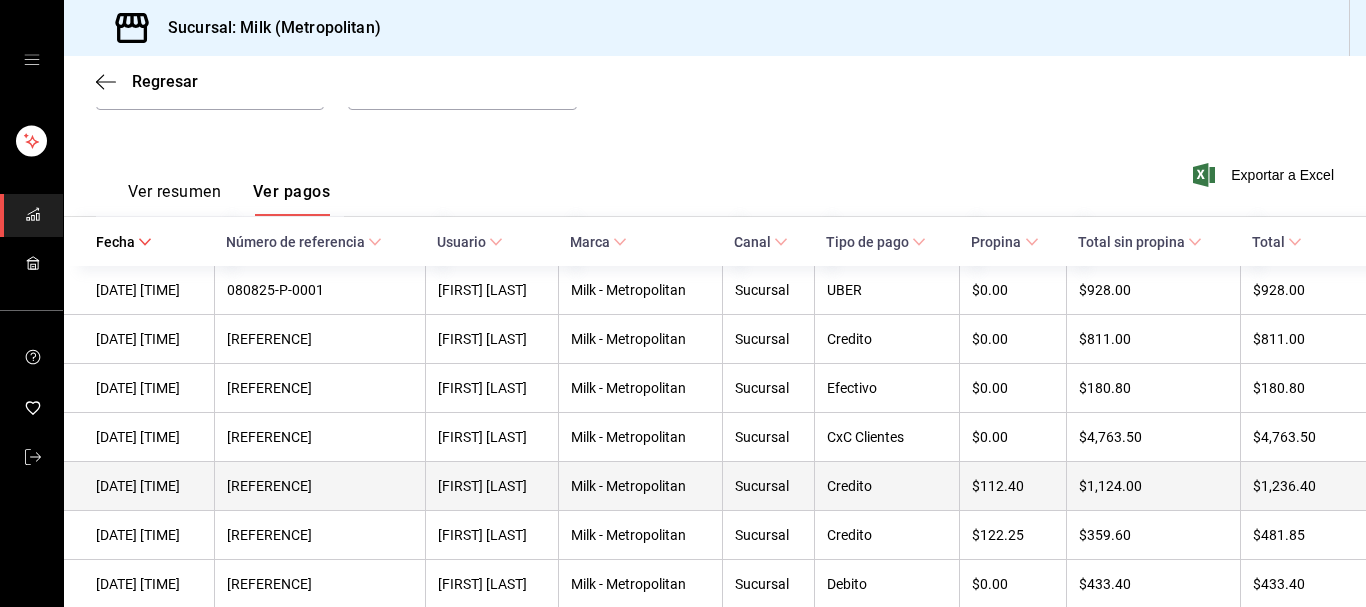 scroll, scrollTop: 231, scrollLeft: 0, axis: vertical 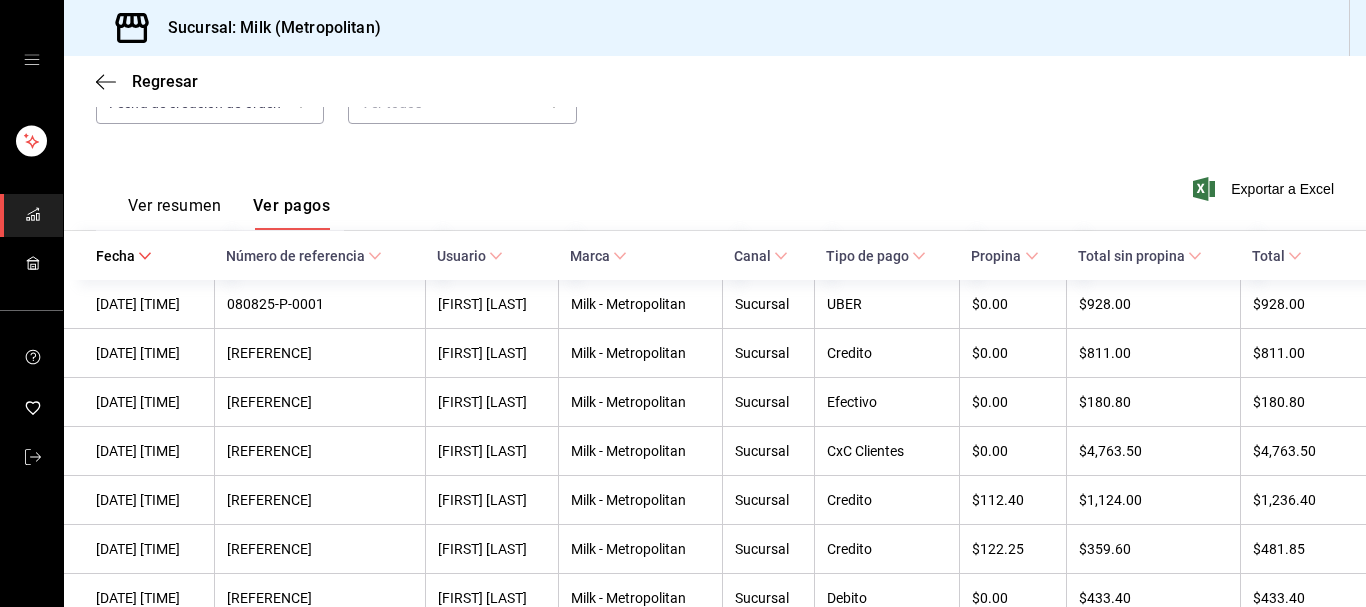 click on "Tipo de pago" at bounding box center (876, 256) 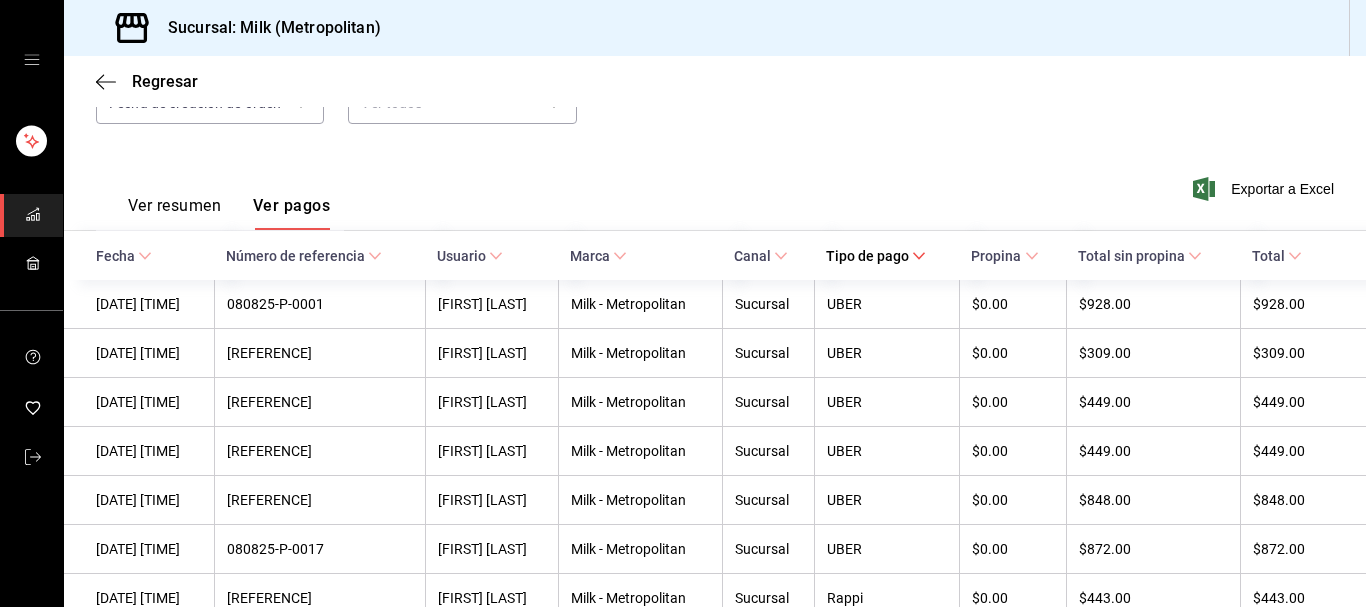 click 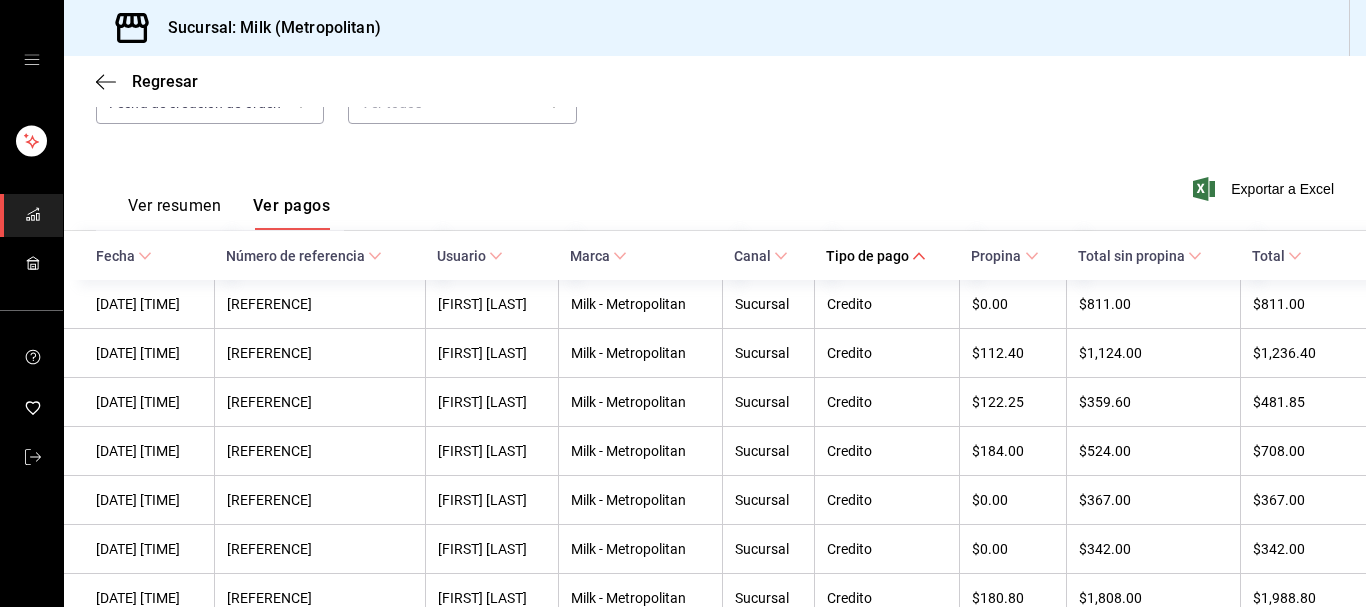 click 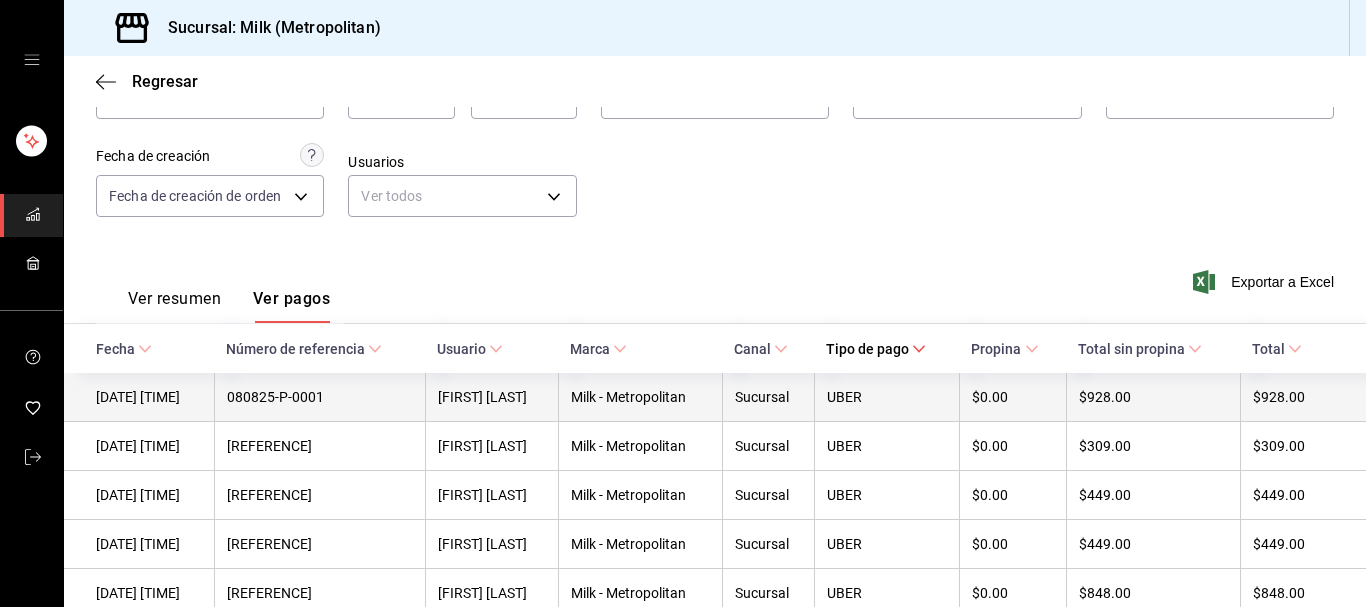 scroll, scrollTop: 27, scrollLeft: 0, axis: vertical 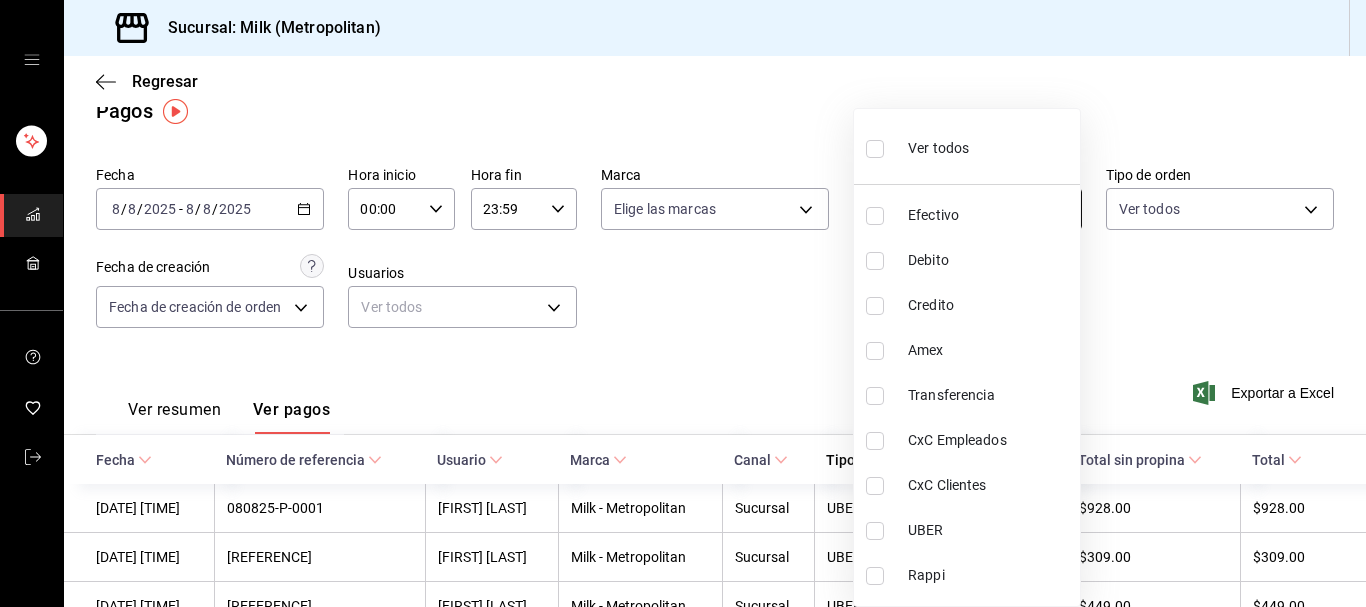 click on "Sucursal: Milk (Metropolitan) Regresar Pagos Fecha [DATE] [DATE] - [DATE] [DATE] Hora inicio 00:00 Hora inicio Hora fin 23:59 Hora fin Marca Elige las marcas Tipo de pago Ver todos Tipo de orden Ver todos Fecha de creación   Fecha de creación de orden ORDER Usuarios Ver todos null Ver resumen Ver pagos Exportar a Excel Fecha Número de referencia Usuario Marca Canal Tipo de pago Propina Total sin propina Total [DATE] [TIME] [REFERENCE] [FIRST] [LAST] Milk - Metropolitan Sucursal UBER $0.00 $928.00 $928.00 [DATE] [TIME] [REFERENCE] [FIRST] [LAST] Milk - Metropolitan Sucursal UBER $0.00 $309.00 $309.00 [DATE] [TIME] [REFERENCE] [FIRST] [LAST] Milk - Metropolitan Sucursal UBER $0.00 $449.00 $449.00 [DATE] [TIME] [REFERENCE] [FIRST] [LAST] Milk - Metropolitan Sucursal UBER $0.00 $449.00 $449.00 [DATE] [TIME] [REFERENCE] [FIRST] [LAST] Milk - Metropolitan Sucursal UBER $0.00 $848.00 $848.00 [DATE] [TIME] [REFERENCE] [FIRST] [LAST] Sucursal" at bounding box center (683, 303) 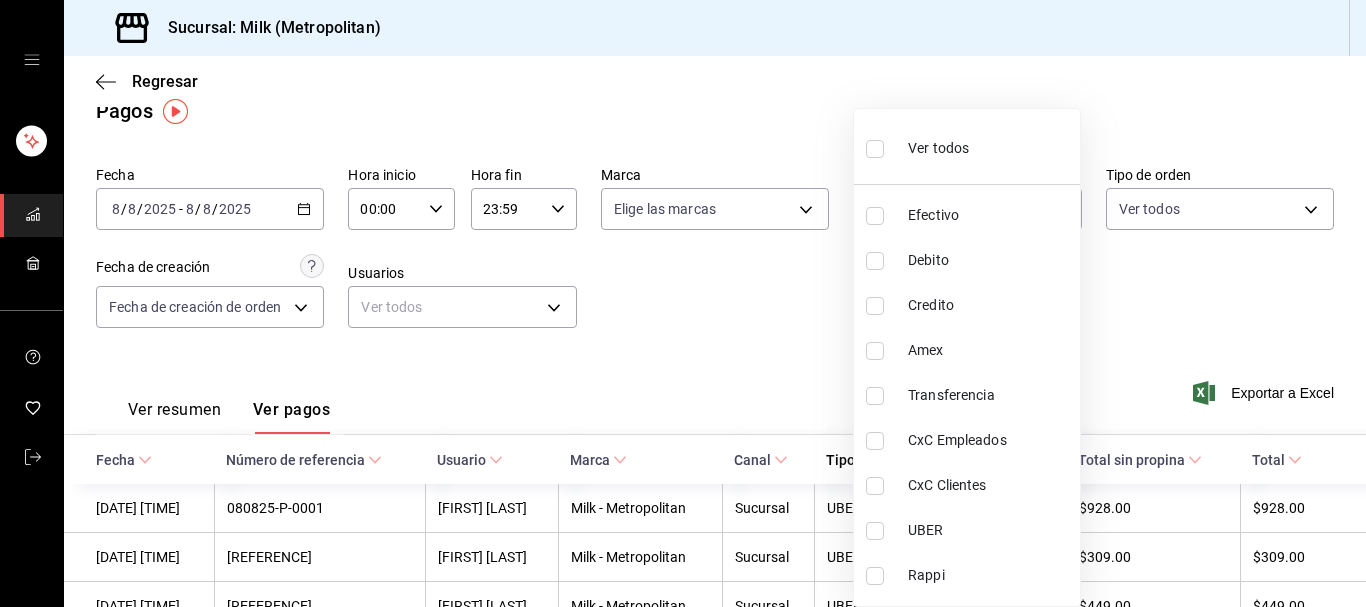 click on "Efectivo" at bounding box center [990, 215] 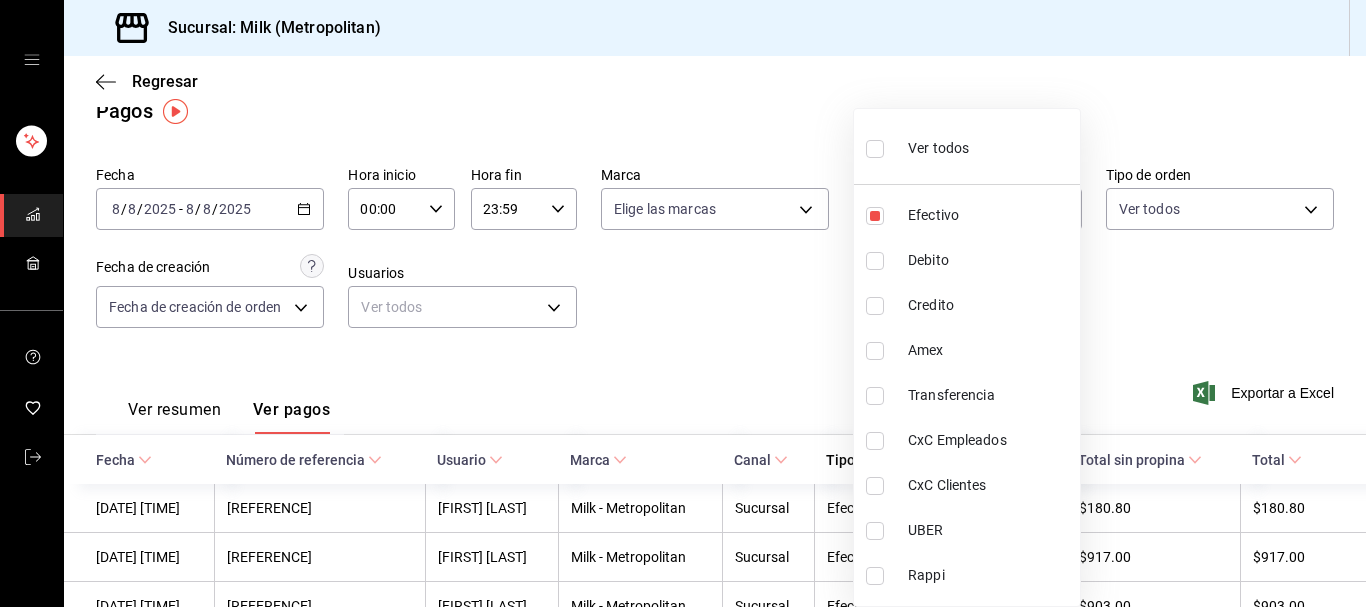 click at bounding box center [683, 303] 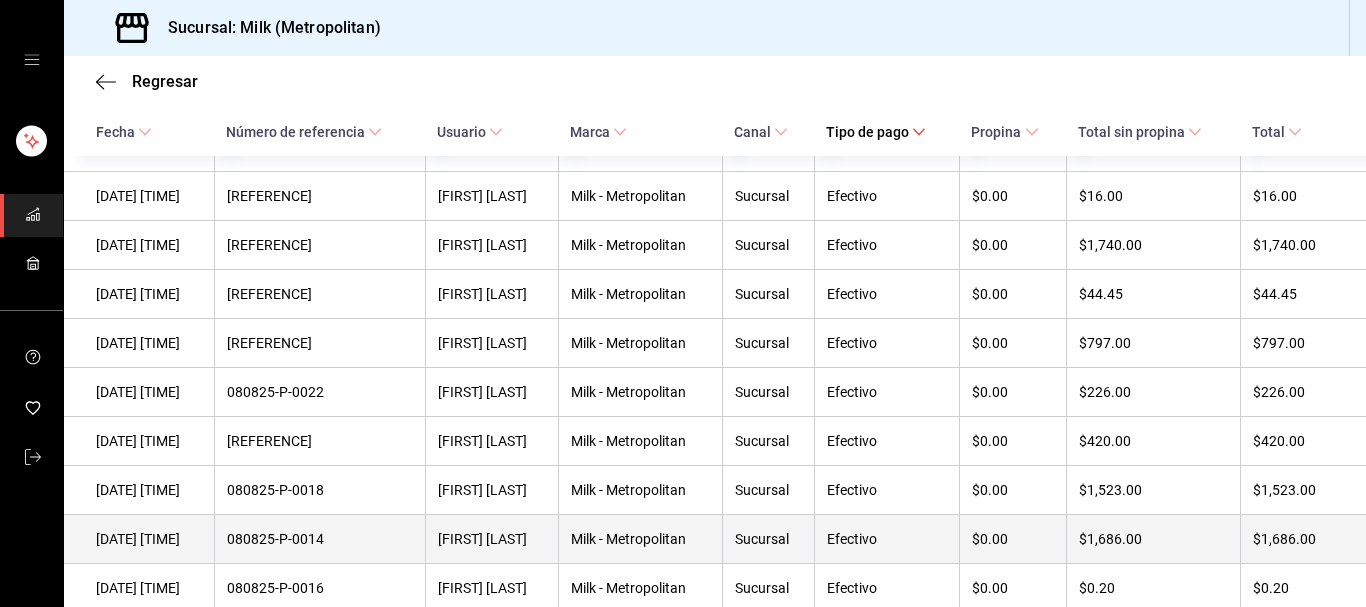 scroll, scrollTop: 429, scrollLeft: 0, axis: vertical 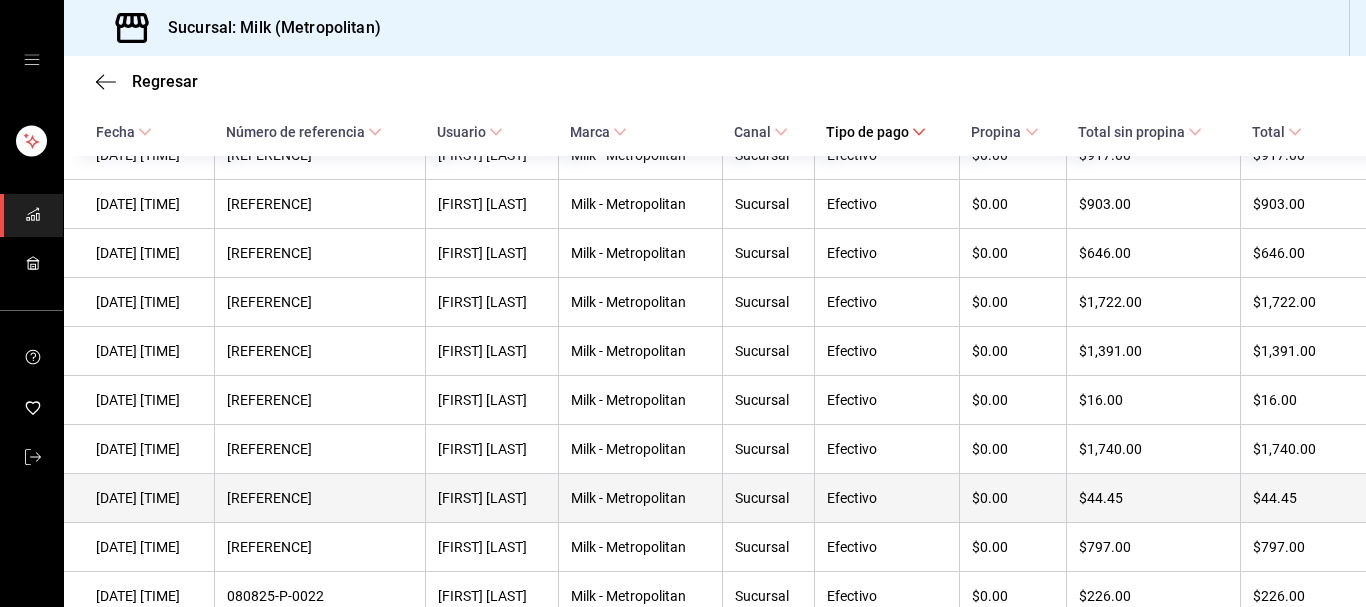 click on "$44.45" at bounding box center [1293, 498] 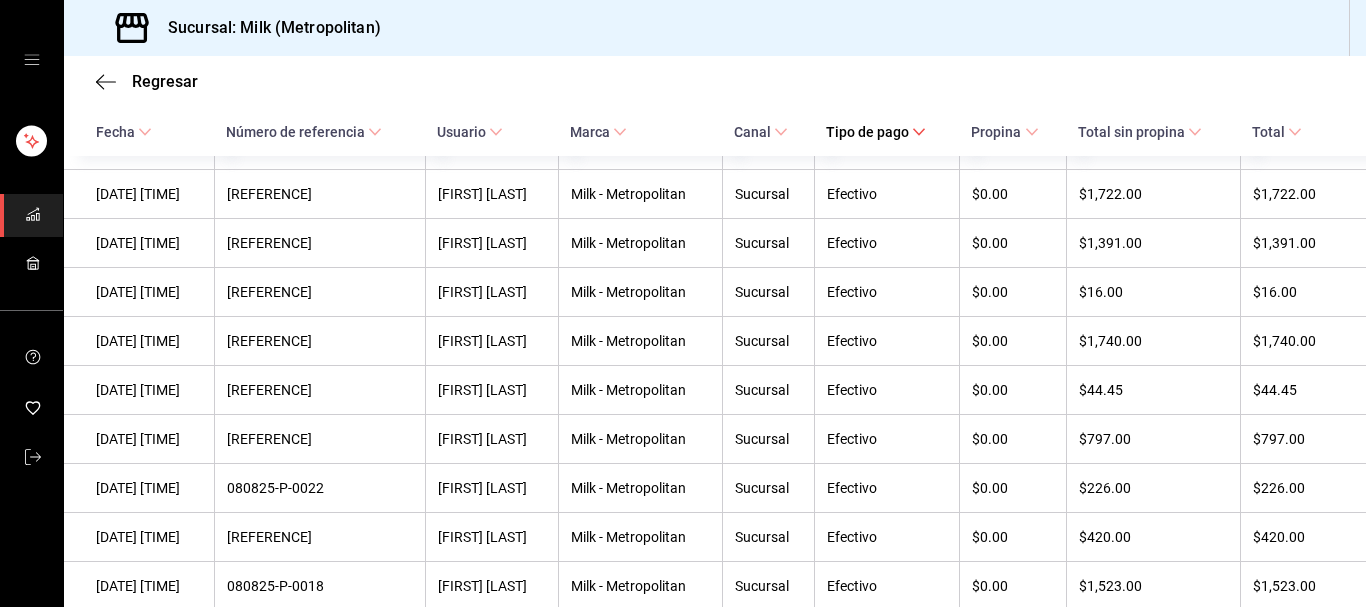 scroll, scrollTop: 531, scrollLeft: 0, axis: vertical 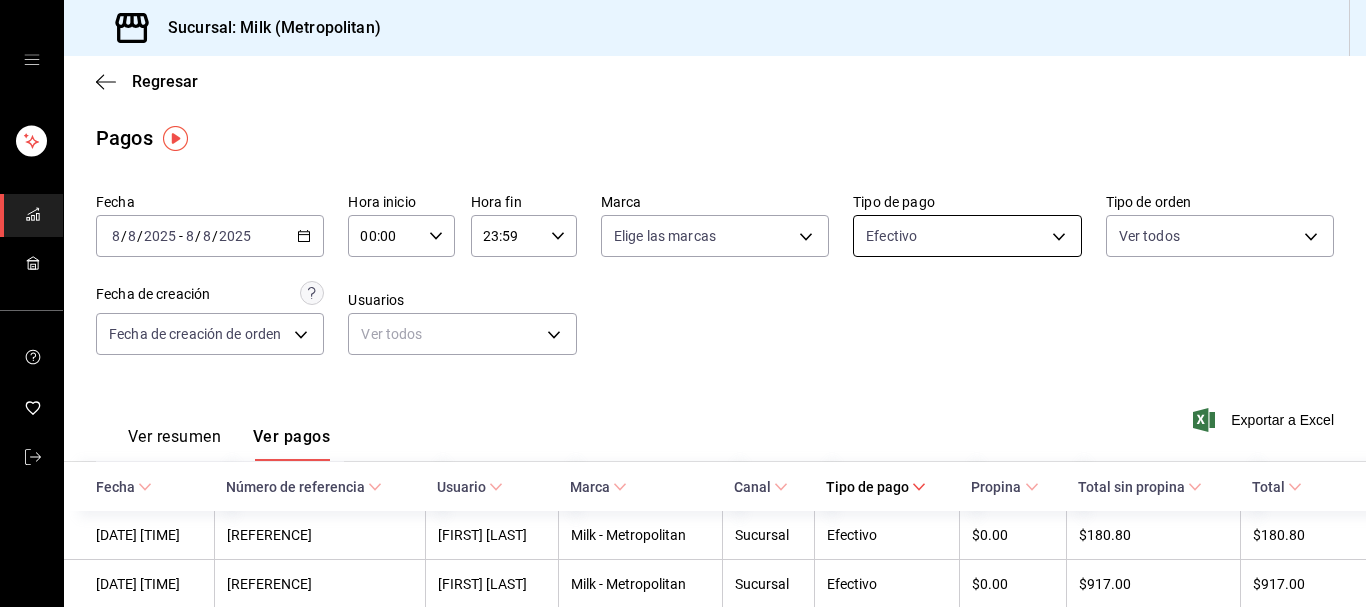 click on "Sucursal: Milk (Metropolitan) Regresar Pagos Fecha 2025-08-08 8 / 8 / 2025 - 2025-08-08 8 / 8 / 2025 Hora inicio 00:00 Hora inicio Hora fin 23:59 Hora fin Marca Elige las marcas Tipo de pago Efectivo a44a0b80-7301-432f-869c-bafb3e413244 Tipo de orden Ver todos Fecha de creación   Fecha de creación de orden ORDER Usuarios Ver todos null Ver resumen Ver pagos Exportar a Excel Fecha Número de referencia Usuario Marca Canal Tipo de pago Propina Total sin propina Total 09/08/2025 12:18 AM 080825-P-0067 MELANIE SANCHEZ Milk - Metropolitan Sucursal Efectivo $0.00 $180.80 $180.80 08/08/2025 11:52 PM 080825-P-0044 MELANIE SANCHEZ Milk - Metropolitan Sucursal Efectivo $0.00 $917.00 $917.00 08/08/2025 11:51 PM 080825-P-0049 MELANIE SANCHEZ Milk - Metropolitan Sucursal Efectivo $0.00 $903.00 $903.00 08/08/2025 11:45 PM 080825-P-0034 MELANIE SANCHEZ Milk - Metropolitan Sucursal Efectivo $0.00 $646.00 $646.00 08/08/2025 11:44 PM 080825-P-0030 MELANIE SANCHEZ Milk - Metropolitan Sucursal Efectivo $0.00 $1,722.00 Sucursal" at bounding box center (683, 303) 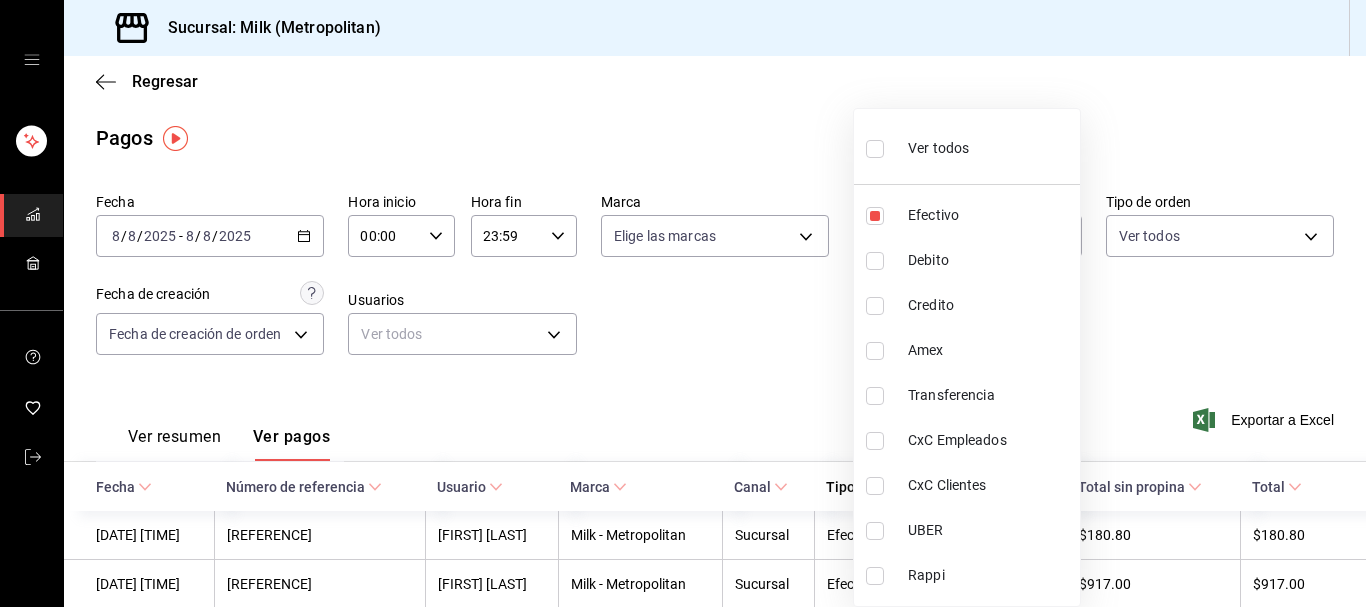 click on "Ver todos" at bounding box center (917, 146) 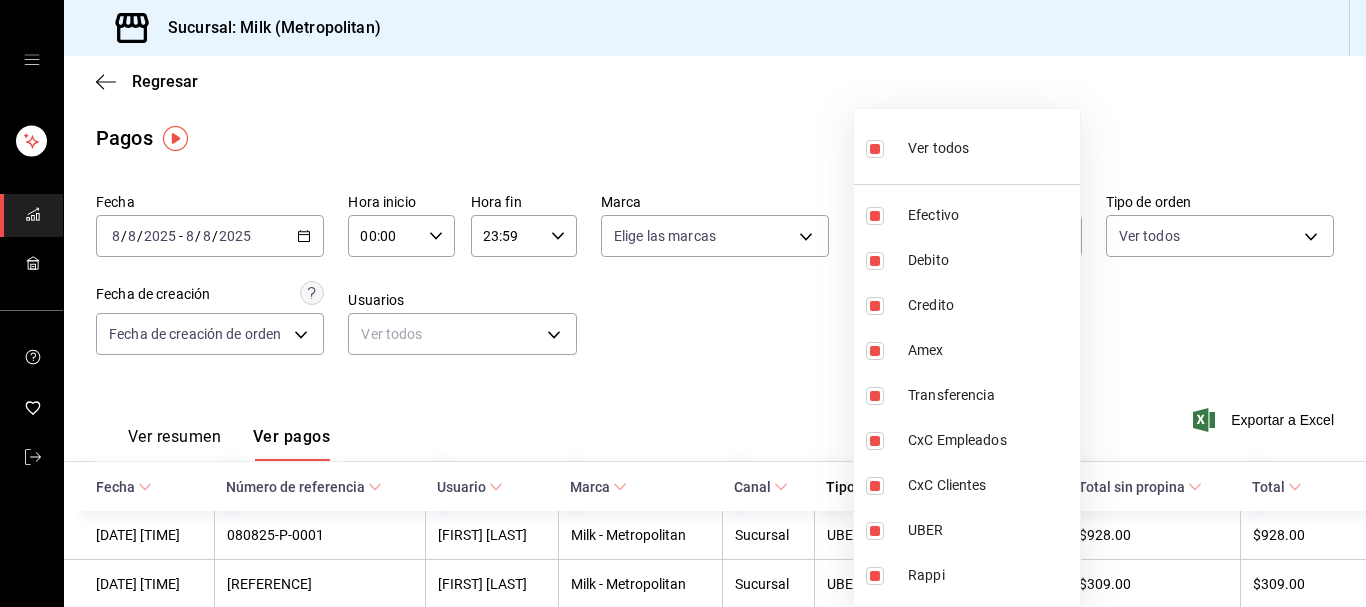 drag, startPoint x: 794, startPoint y: 346, endPoint x: 521, endPoint y: 190, distance: 314.42804 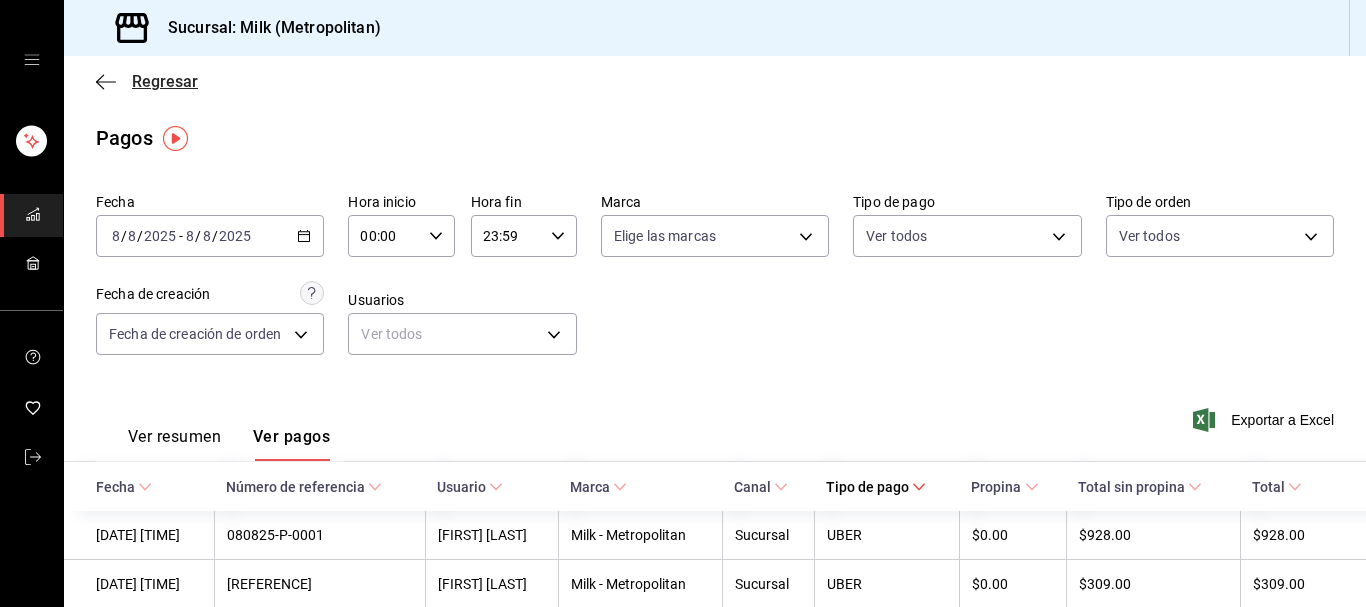 click on "Regresar" at bounding box center (165, 81) 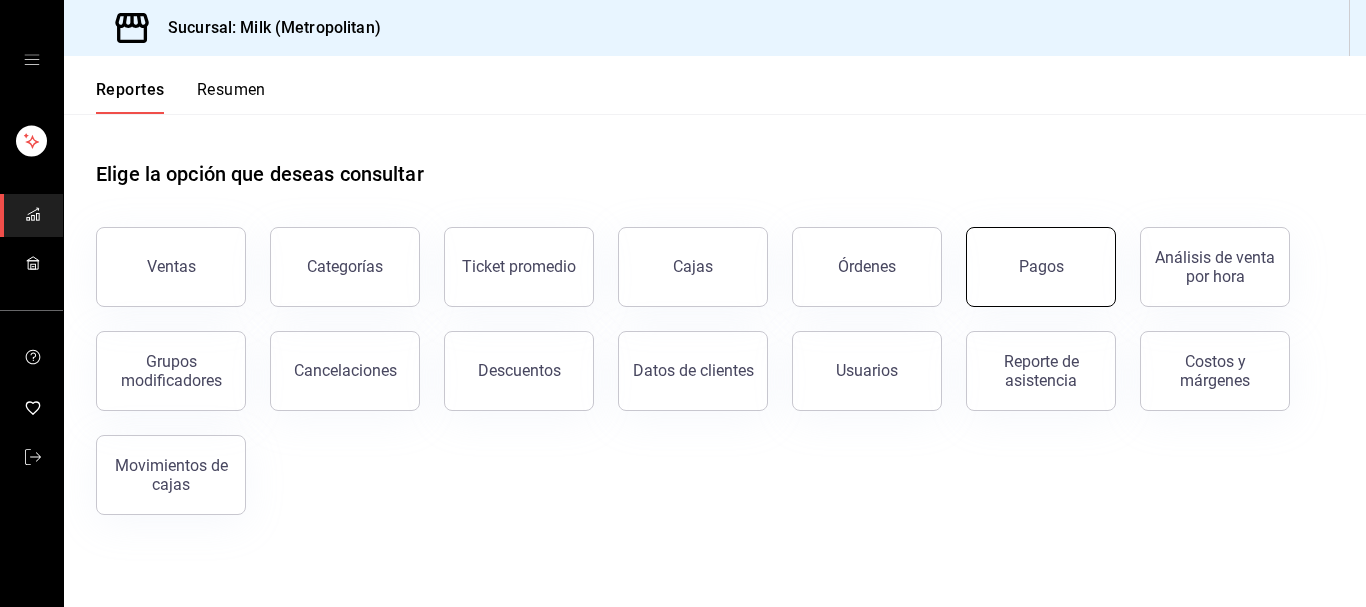 click on "Pagos" at bounding box center [1041, 267] 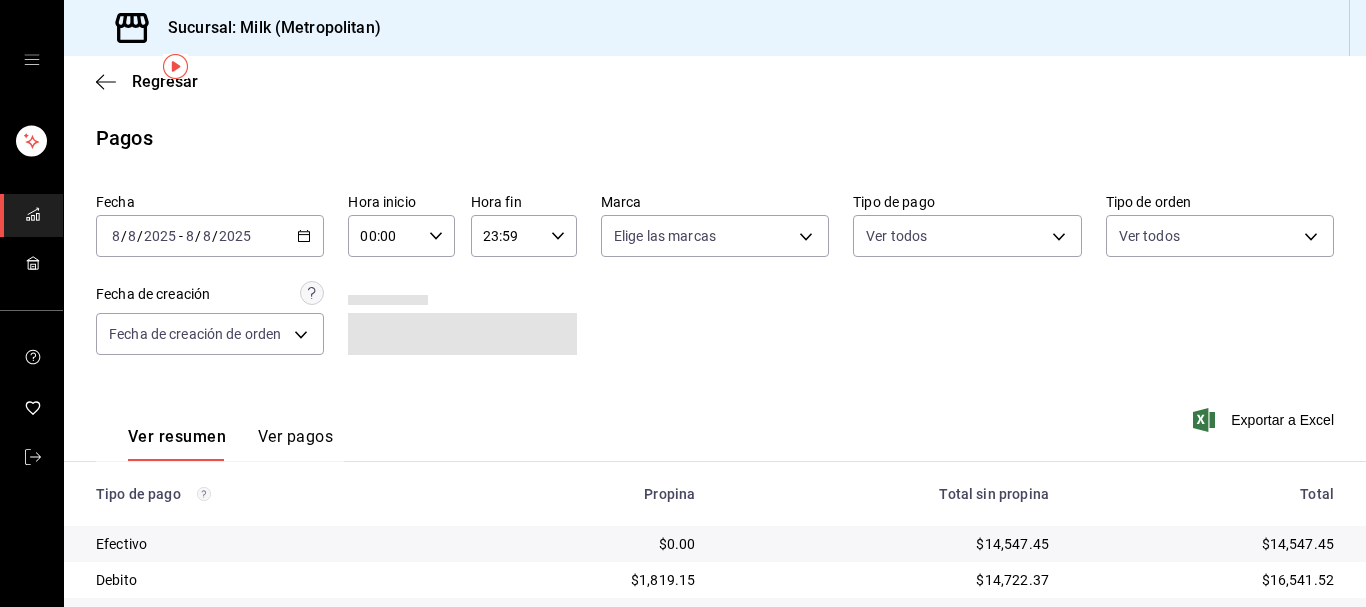 scroll, scrollTop: 312, scrollLeft: 0, axis: vertical 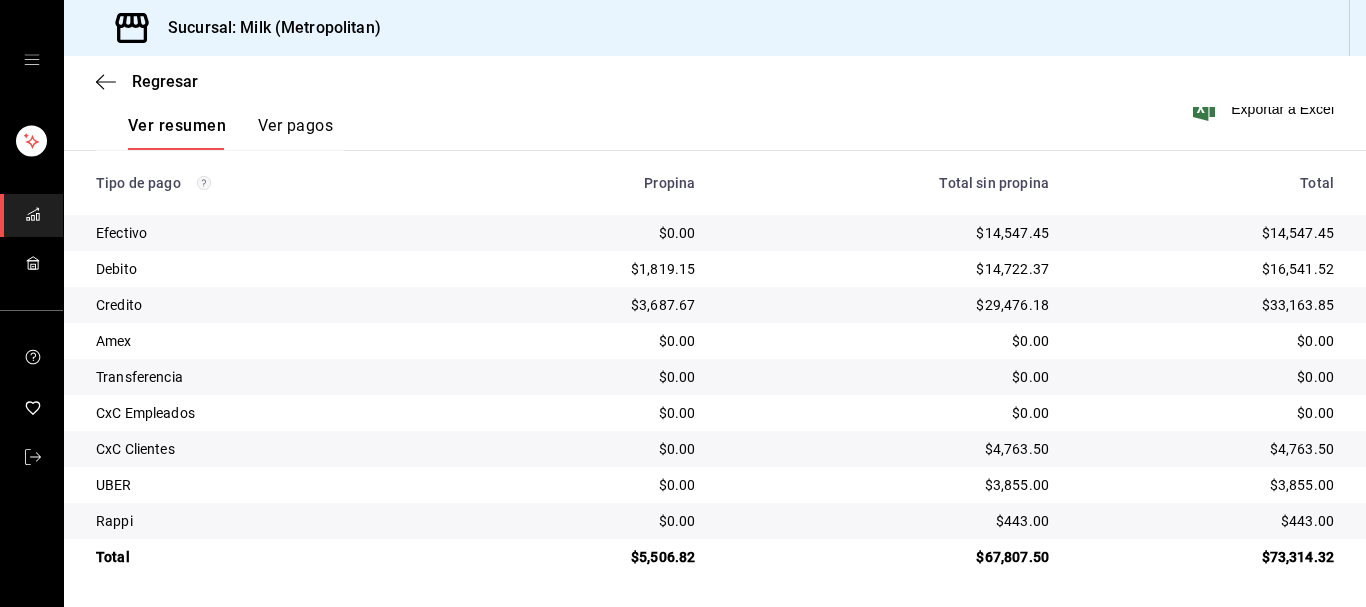 click on "Ver pagos" at bounding box center [295, 133] 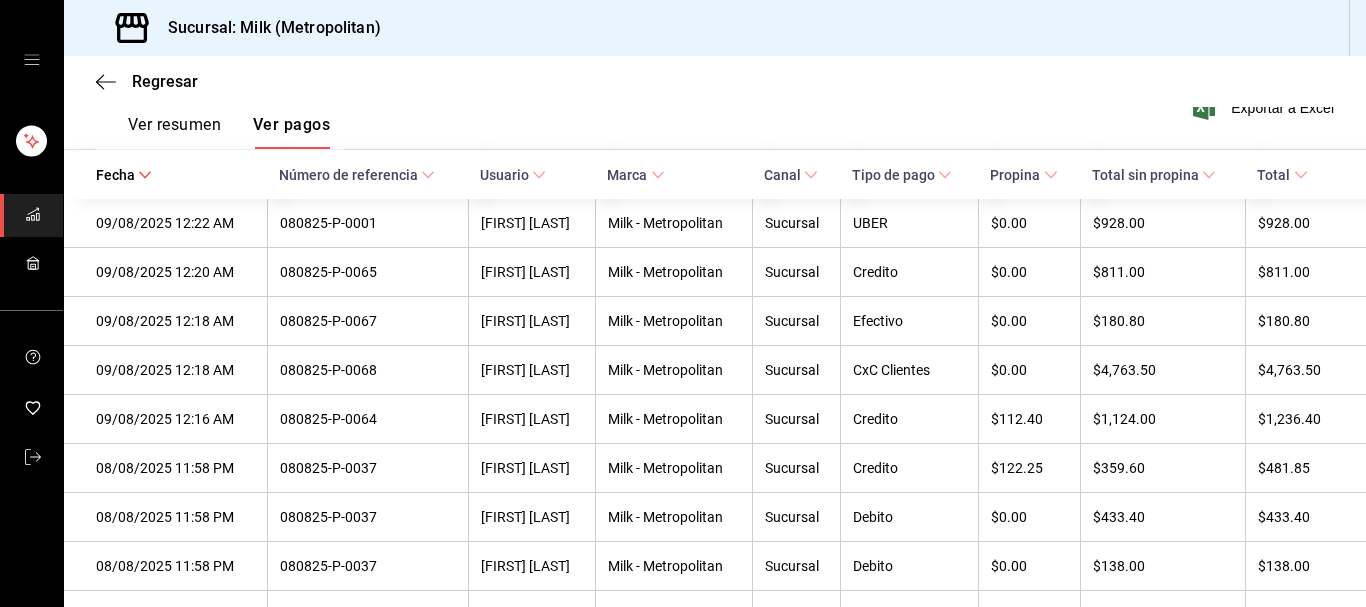 scroll, scrollTop: 0, scrollLeft: 0, axis: both 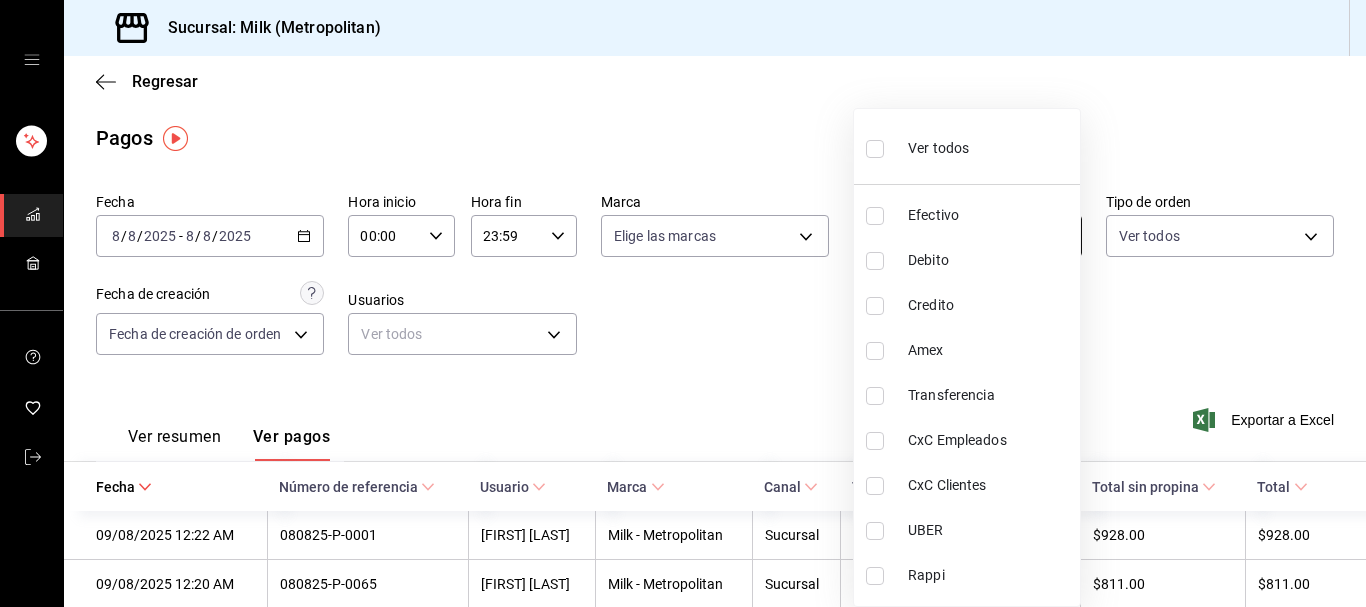 click on "Sucursal: Milk (Metropolitan) Regresar Pagos Fecha [DATE] [TIME] - [DATE] [TIME] Hora inicio 00:00 Hora inicio Hora fin 23:59 Hora fin Marca Elige las marcas Tipo de pago Ver todos Tipo de orden Ver todos Fecha de creación   Fecha de creación de orden ORDER Usuarios Ver todos null Ver resumen Ver pagos Exportar a Excel Fecha Número de referencia Usuario Marca Canal Tipo de pago Propina Total sin propina Total [DATE] [TIME] [REF] [FIRST] [LAST] Milk - Metropolitan Sucursal UBER $0.00 $928.00 $928.00 [DATE] [TIME] [REF] [FIRST] [LAST] Milk - Metropolitan Sucursal Credito $0.00 $811.00 $811.00 [DATE] [TIME] [REF] [FIRST] [LAST] Milk - Metropolitan Sucursal Efectivo $0.00 $180.80 $180.80 [DATE] [TIME] [REF] [FIRST] [LAST] Milk - Metropolitan Sucursal CxC Clientes $0.00 $4,763.50 $4,763.50 [DATE] [TIME] [REF] [FIRST] [LAST] Milk - Metropolitan Sucursal Credito $112.40 $1,124.00 $1,236.40 [DATE] [TIME] Sucursal" at bounding box center (683, 303) 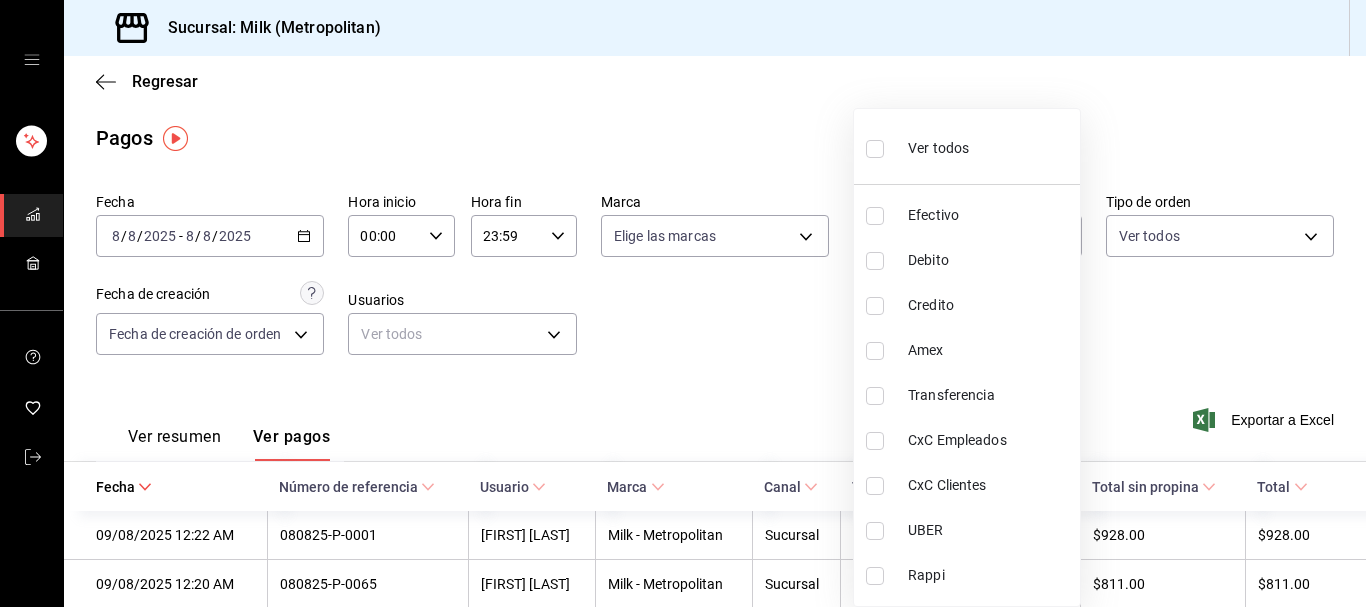 click on "UBER" at bounding box center (967, 530) 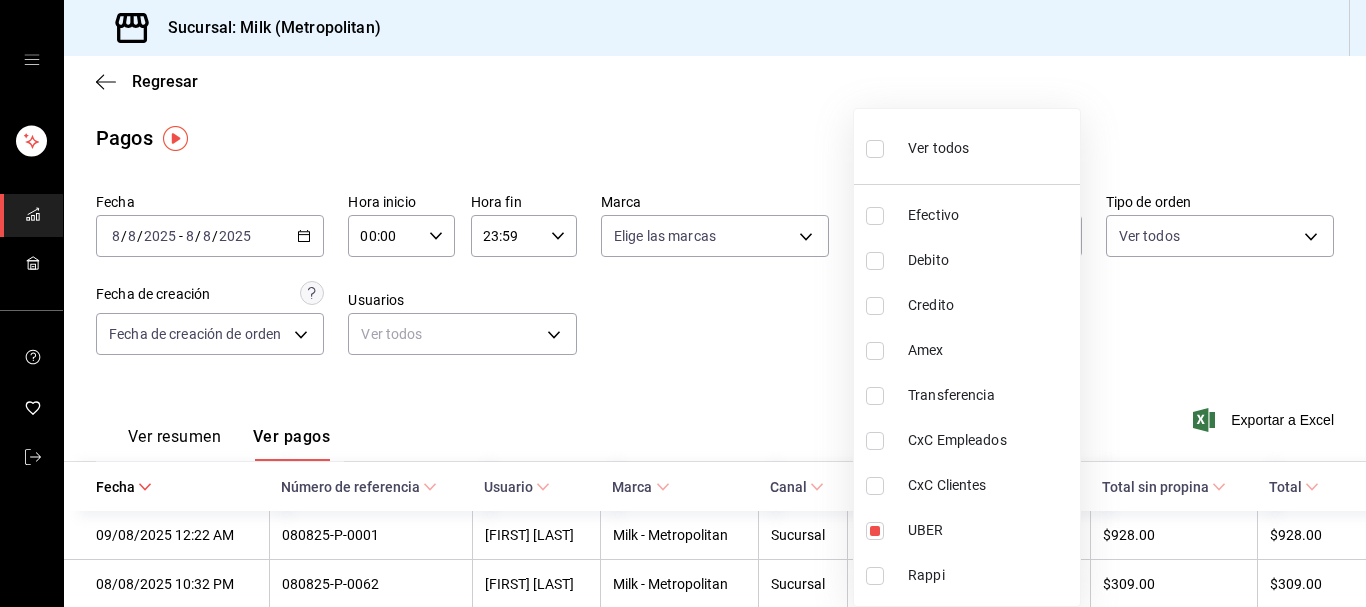click at bounding box center (683, 303) 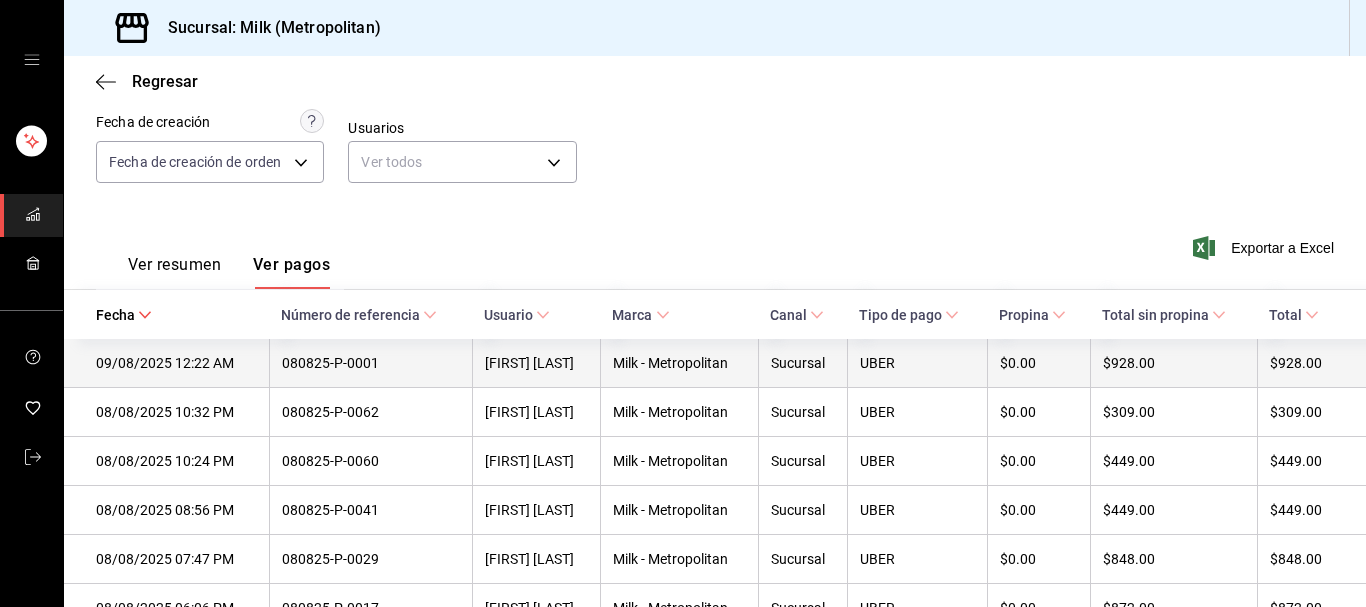 scroll, scrollTop: 135, scrollLeft: 0, axis: vertical 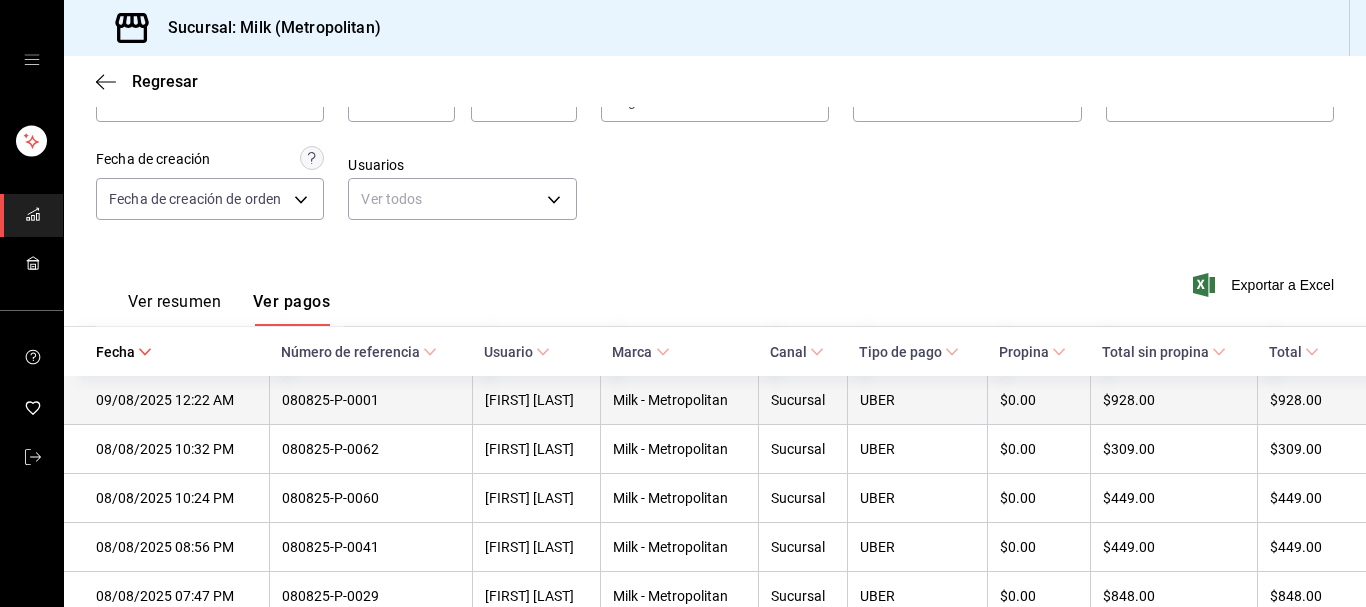 click on "080825-P-0001" at bounding box center [370, 400] 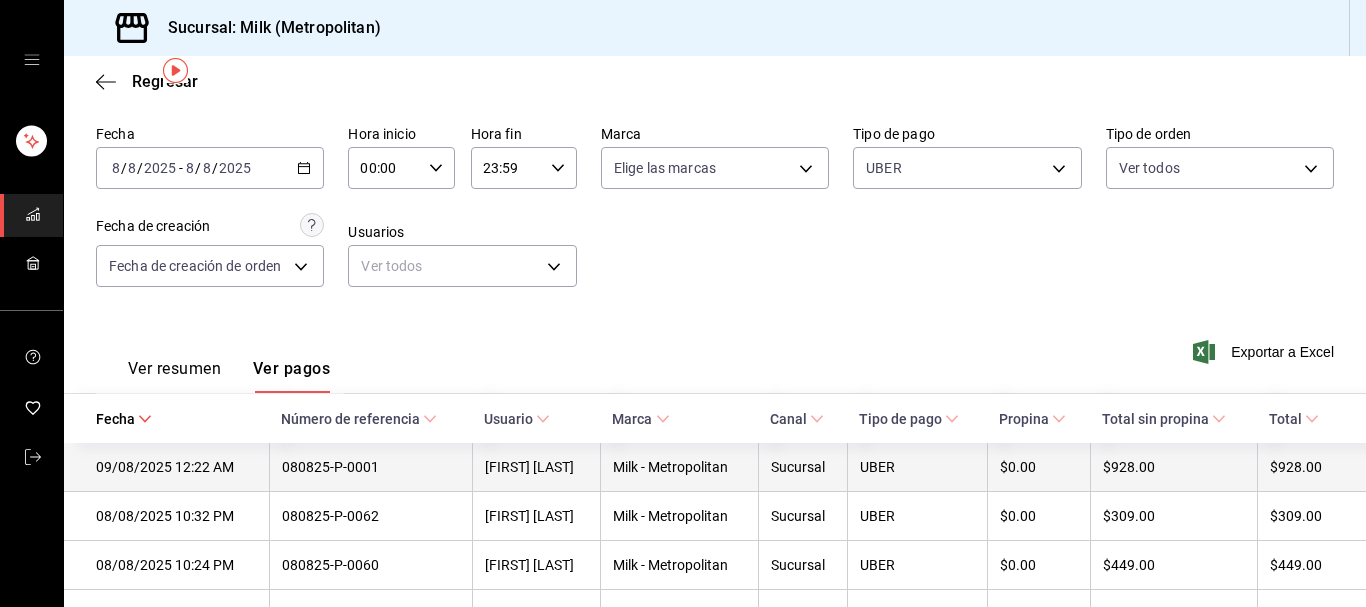 scroll, scrollTop: 33, scrollLeft: 0, axis: vertical 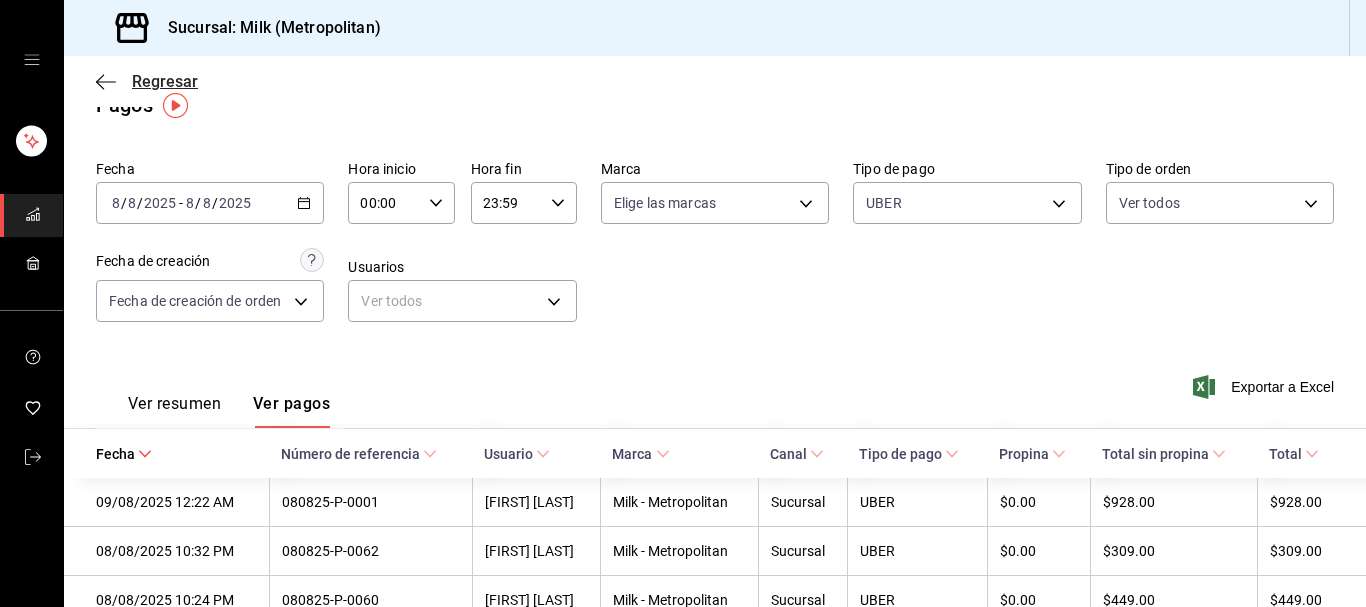 click on "Regresar" at bounding box center (165, 81) 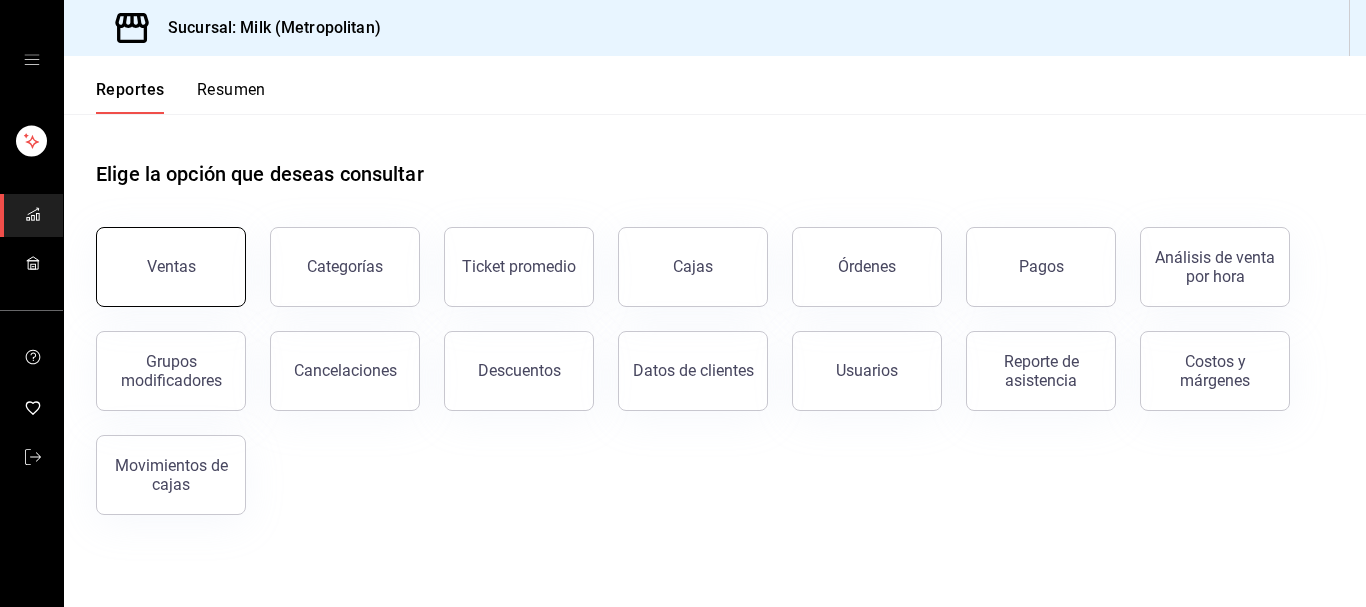 click on "Ventas" at bounding box center [171, 267] 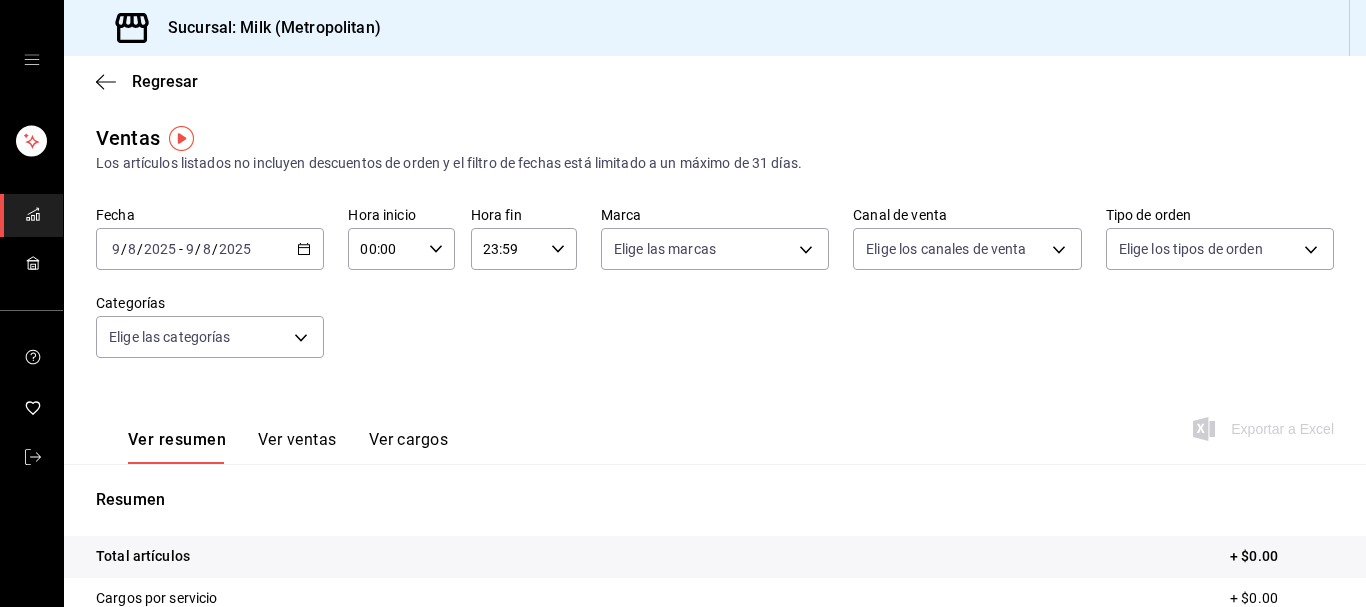 click 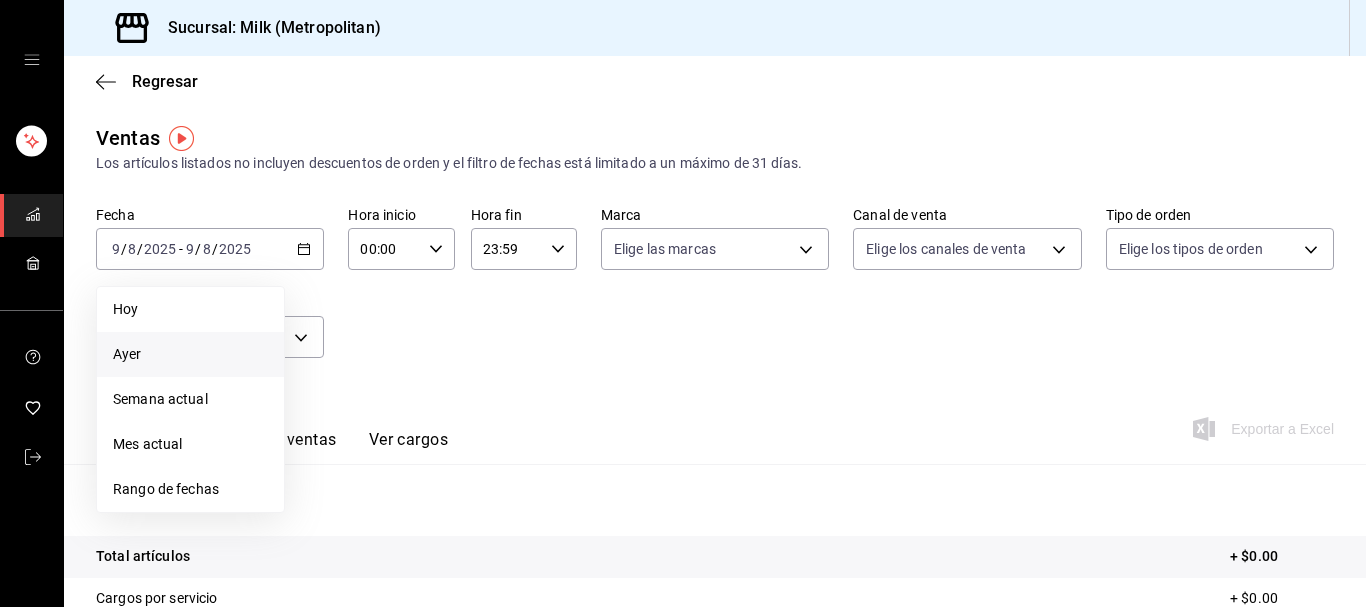 click on "Ayer" at bounding box center (190, 354) 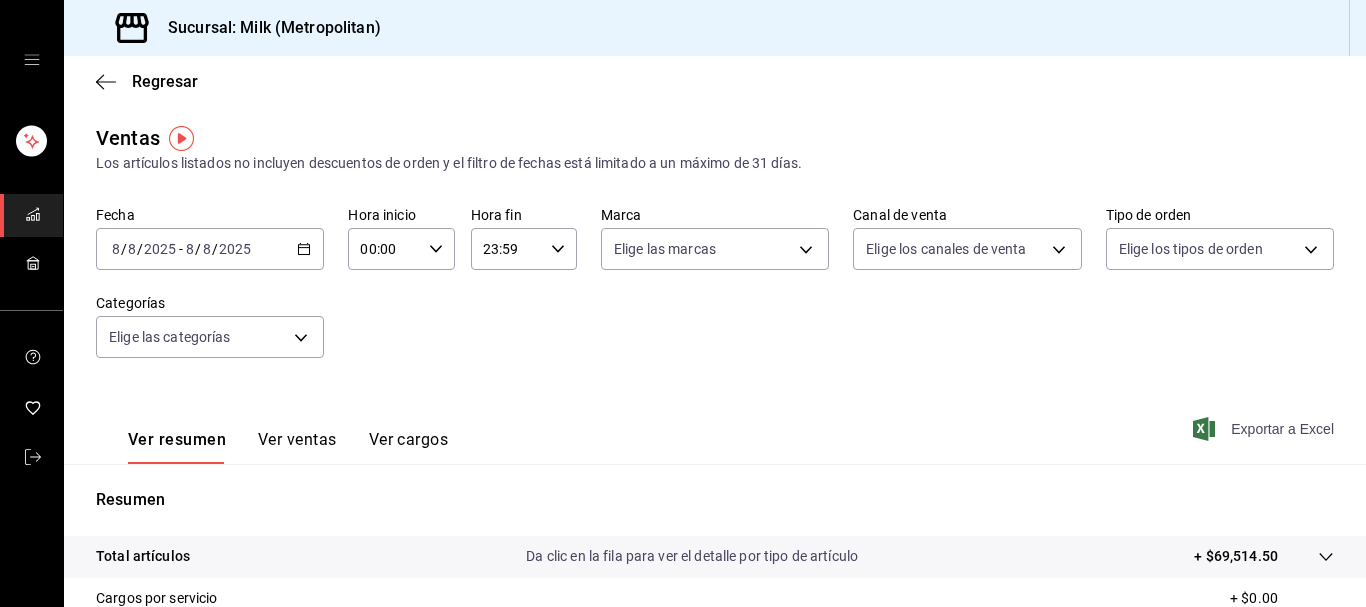 click on "Exportar a Excel" at bounding box center [1265, 429] 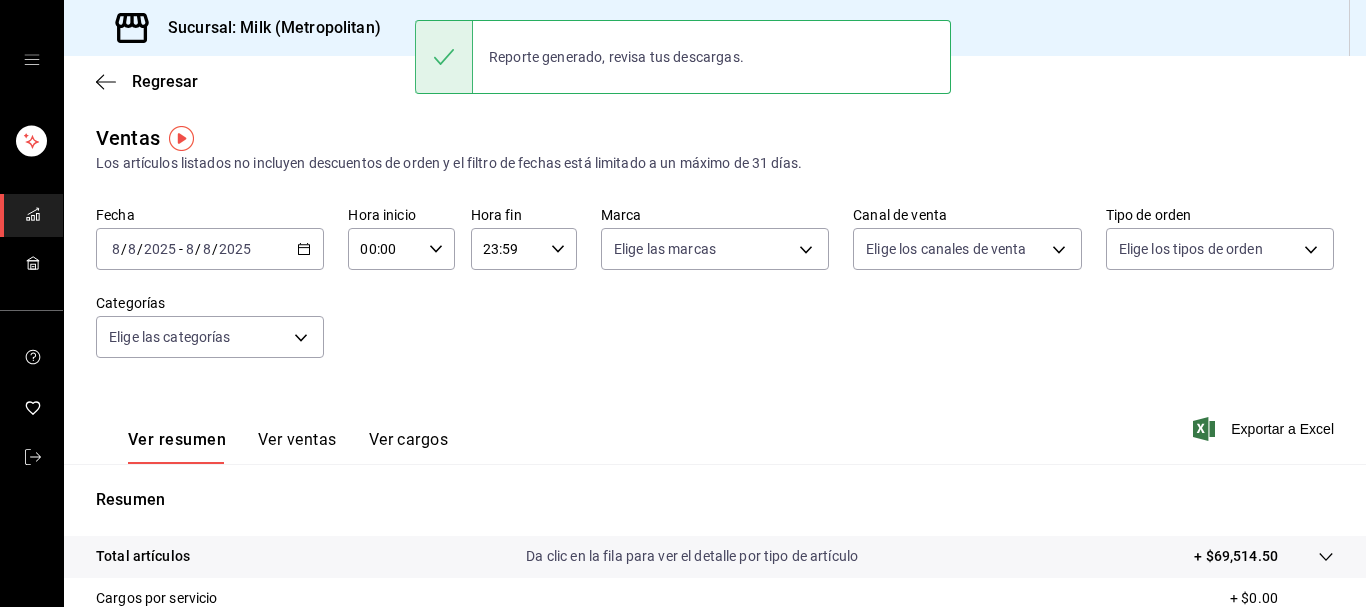 click on "Regresar" at bounding box center (715, 81) 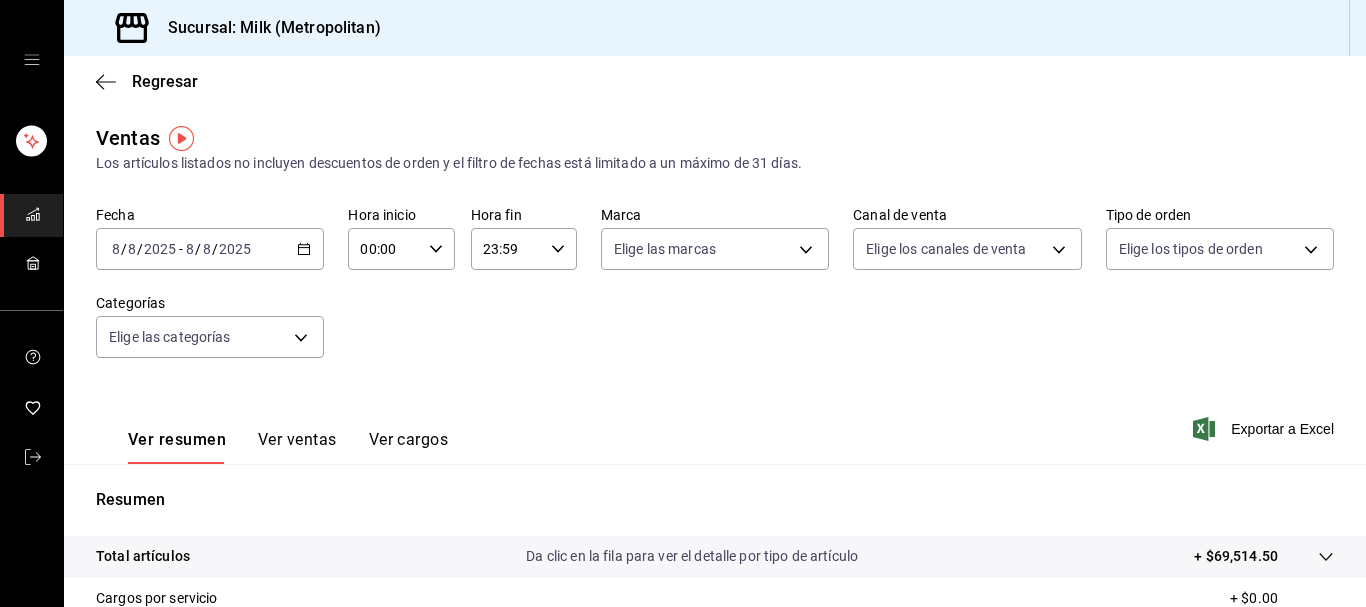 click on "00:00 Hora inicio" at bounding box center [401, 249] 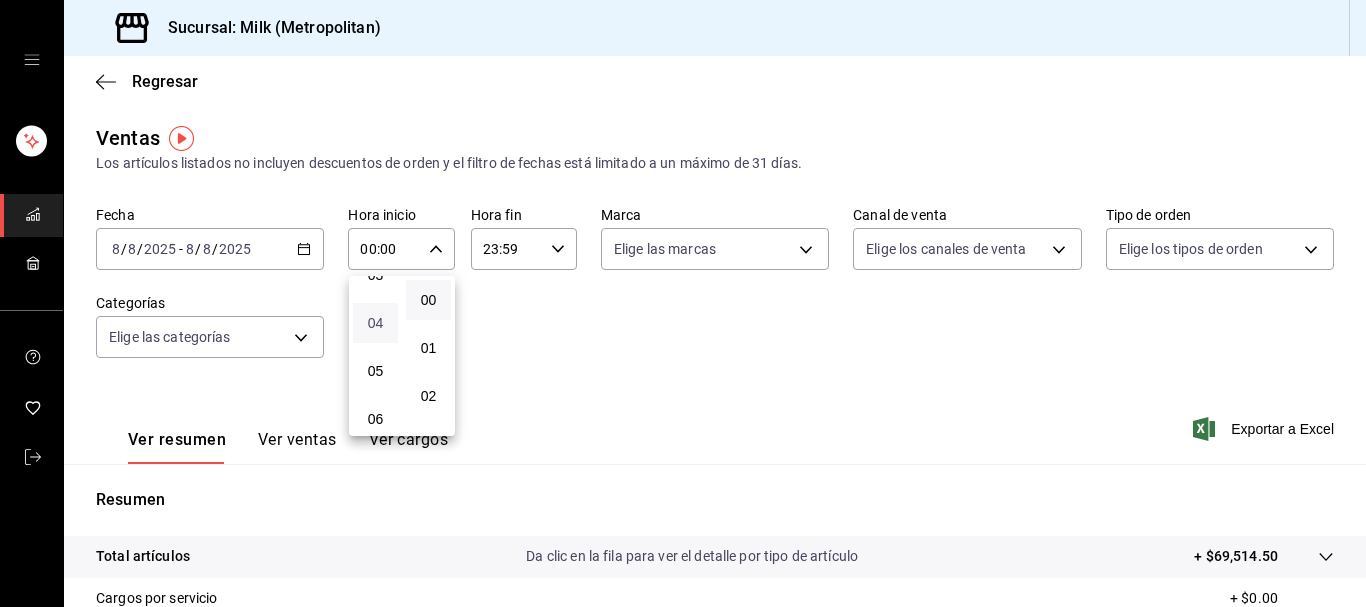 scroll, scrollTop: 204, scrollLeft: 0, axis: vertical 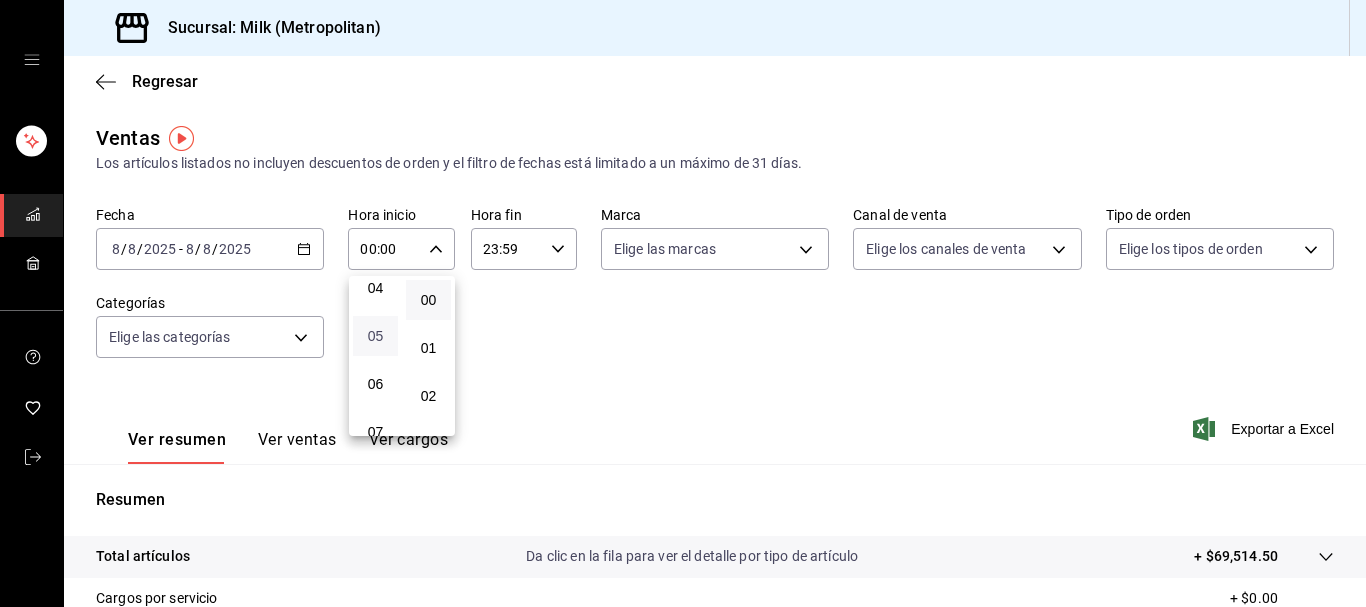 click on "05" at bounding box center [375, 336] 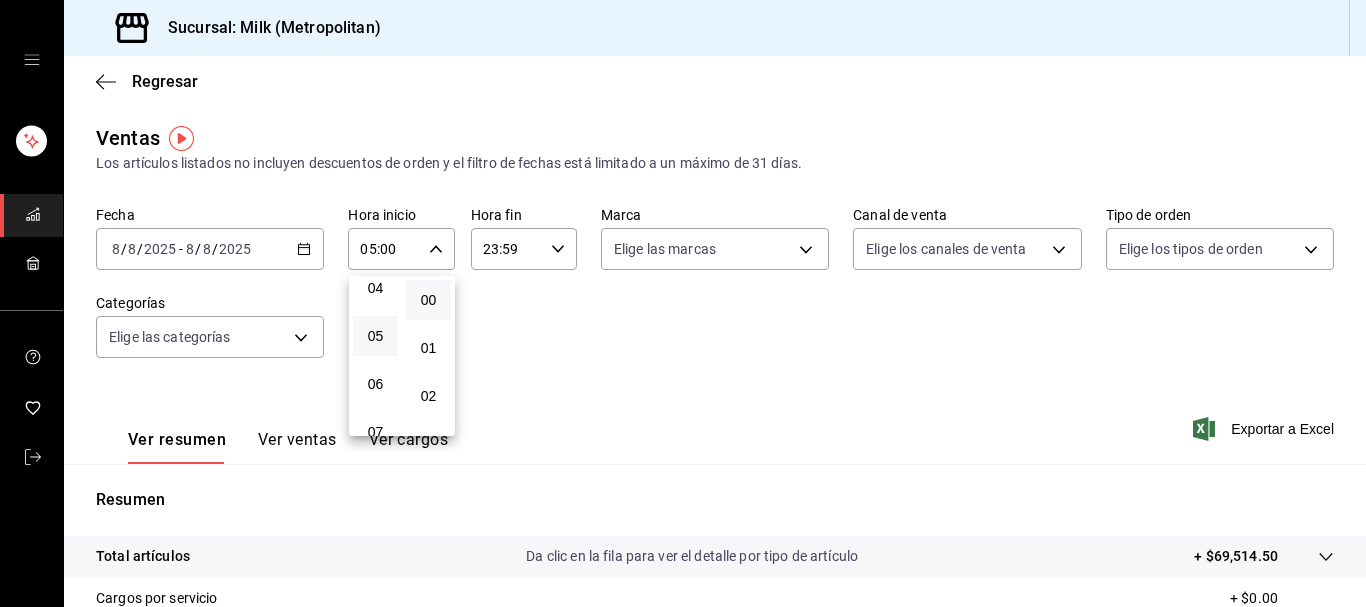 click at bounding box center (683, 303) 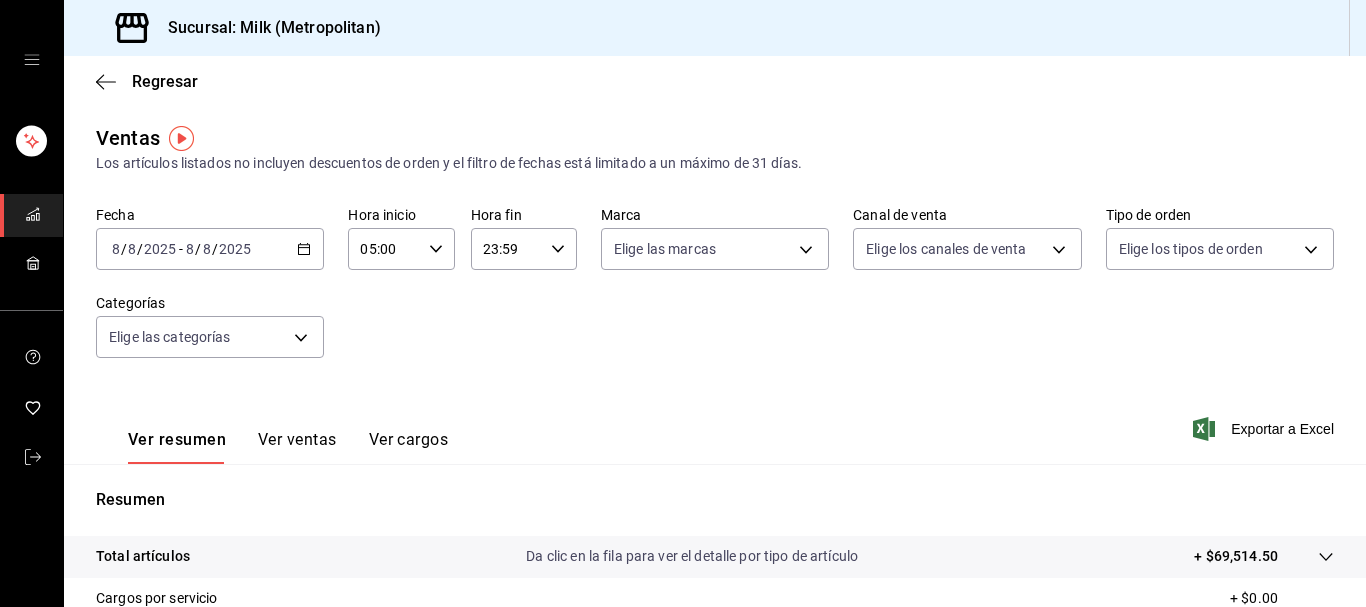 click 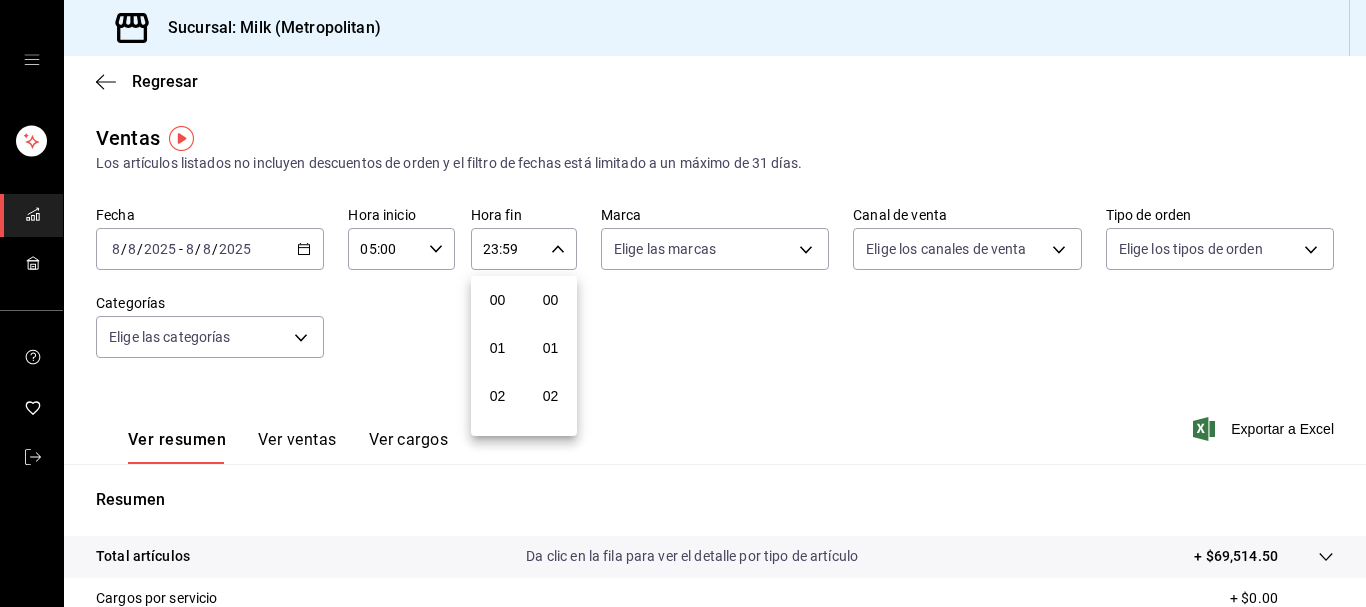 scroll, scrollTop: 1016, scrollLeft: 0, axis: vertical 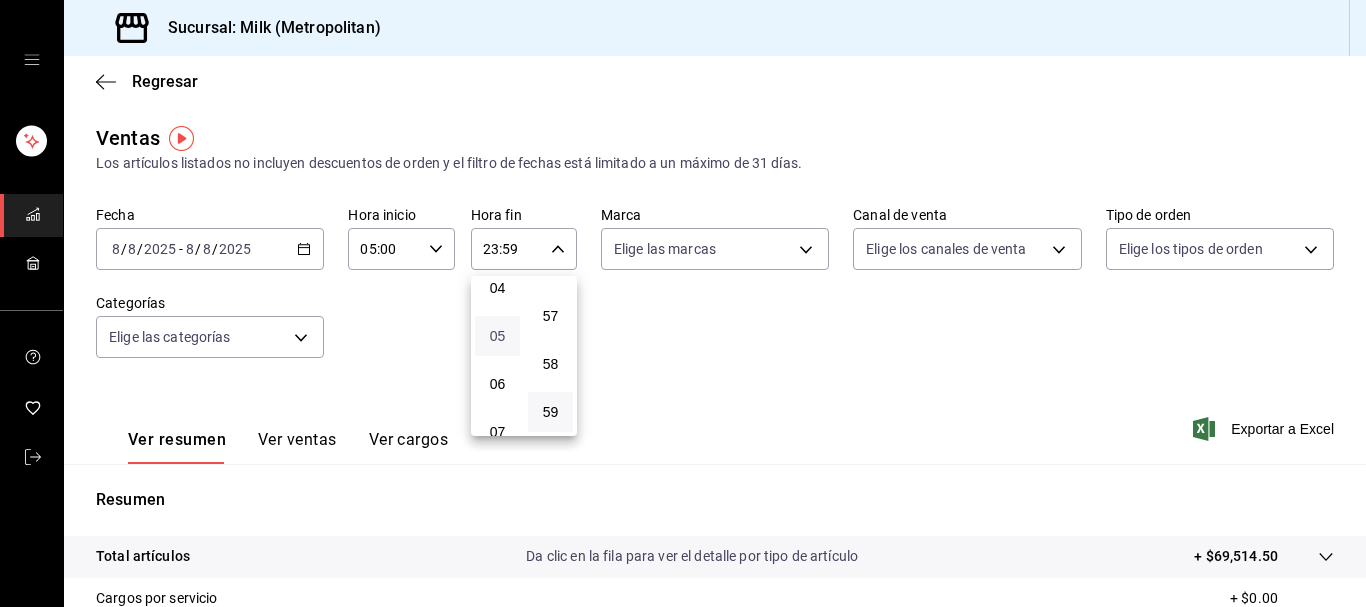 click on "05" at bounding box center (497, 336) 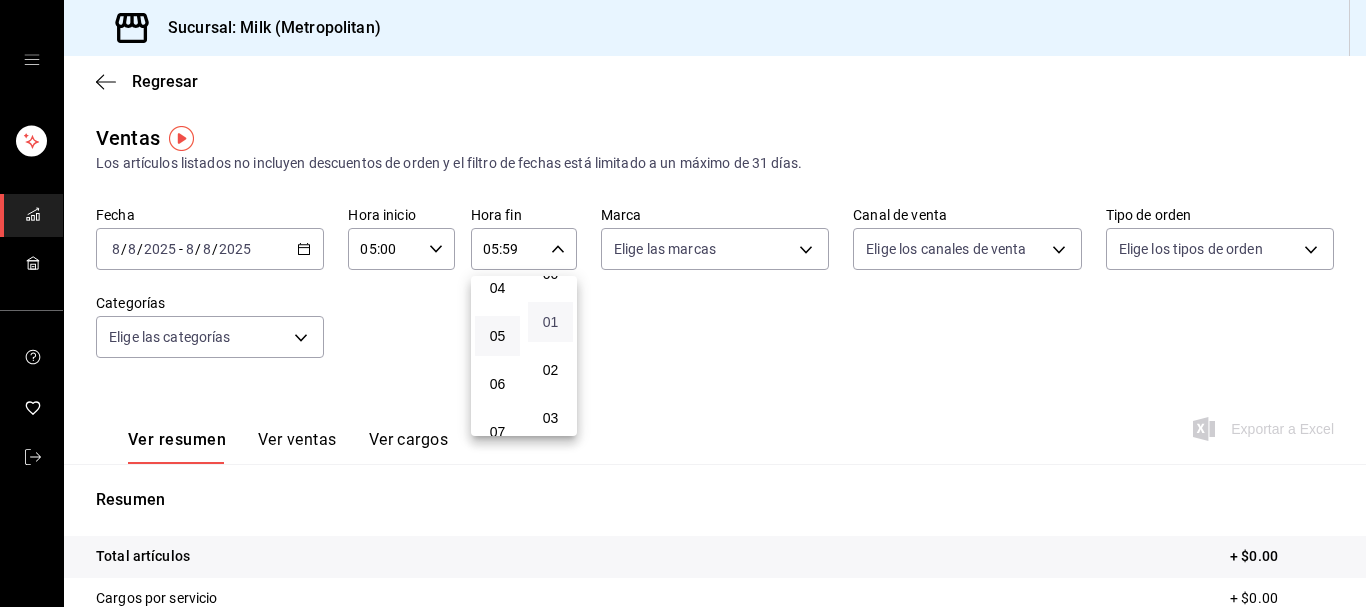 scroll, scrollTop: 0, scrollLeft: 0, axis: both 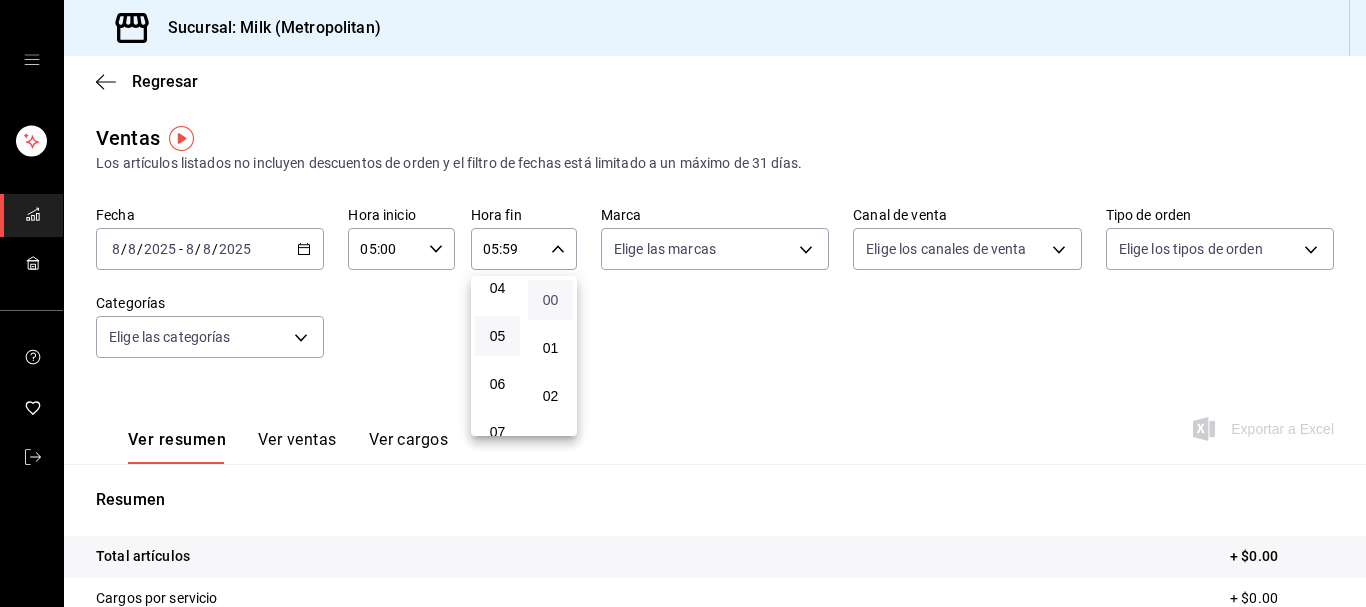 click on "00" at bounding box center (550, 300) 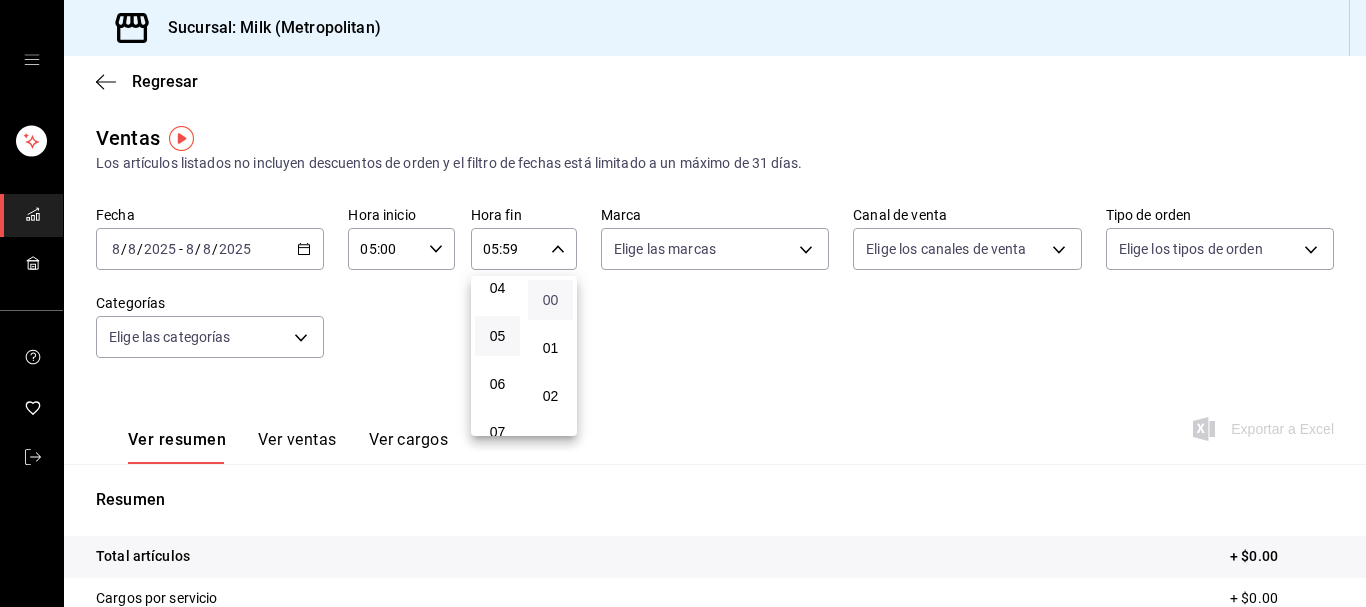 type on "05:00" 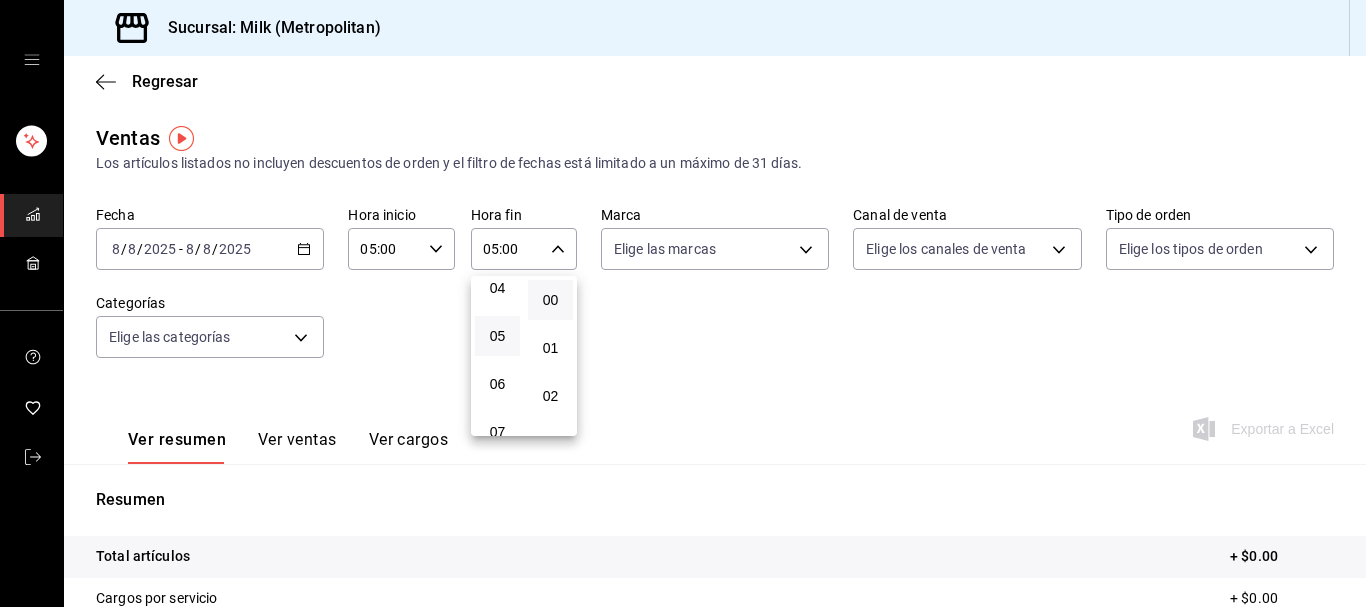click at bounding box center (683, 303) 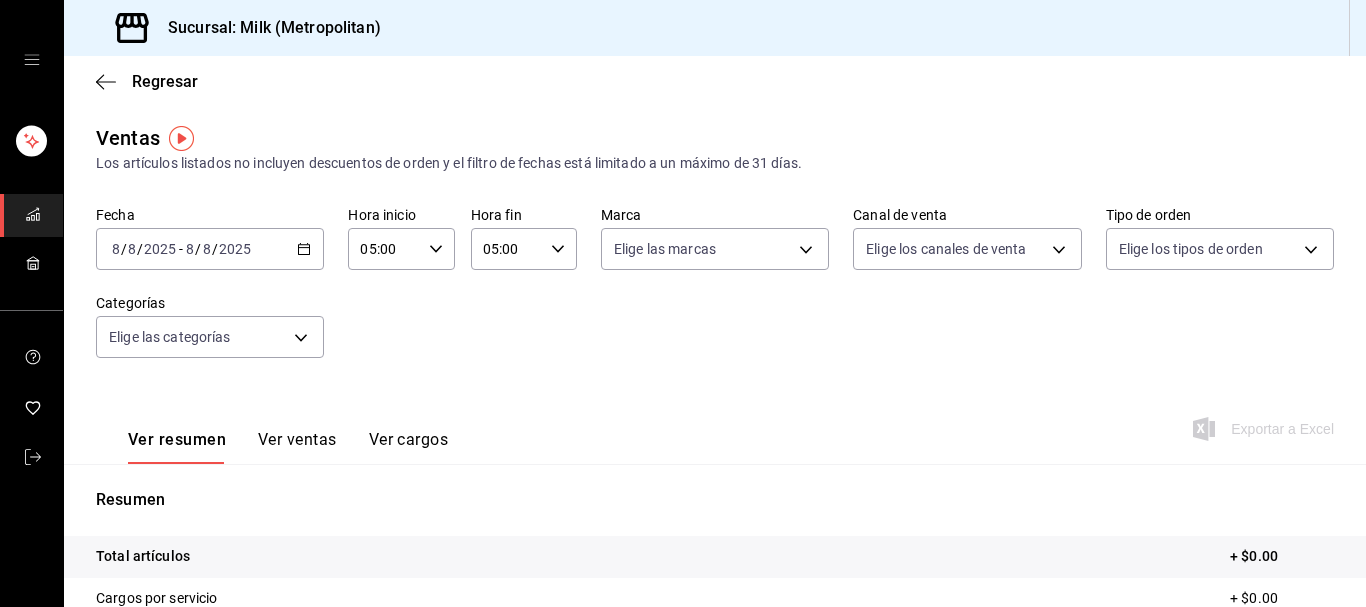click on "2025-08-08 8 / 8 / 2025 - 2025-08-08 8 / 8 / 2025" at bounding box center [210, 249] 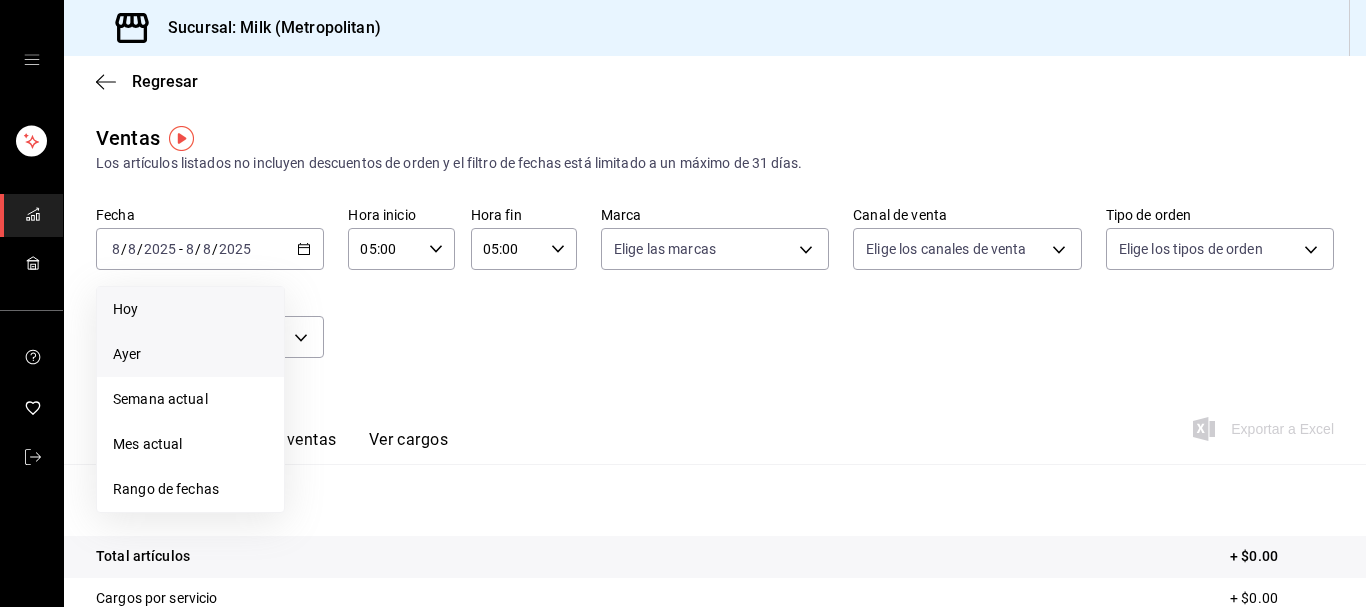 click on "Hoy" at bounding box center (190, 309) 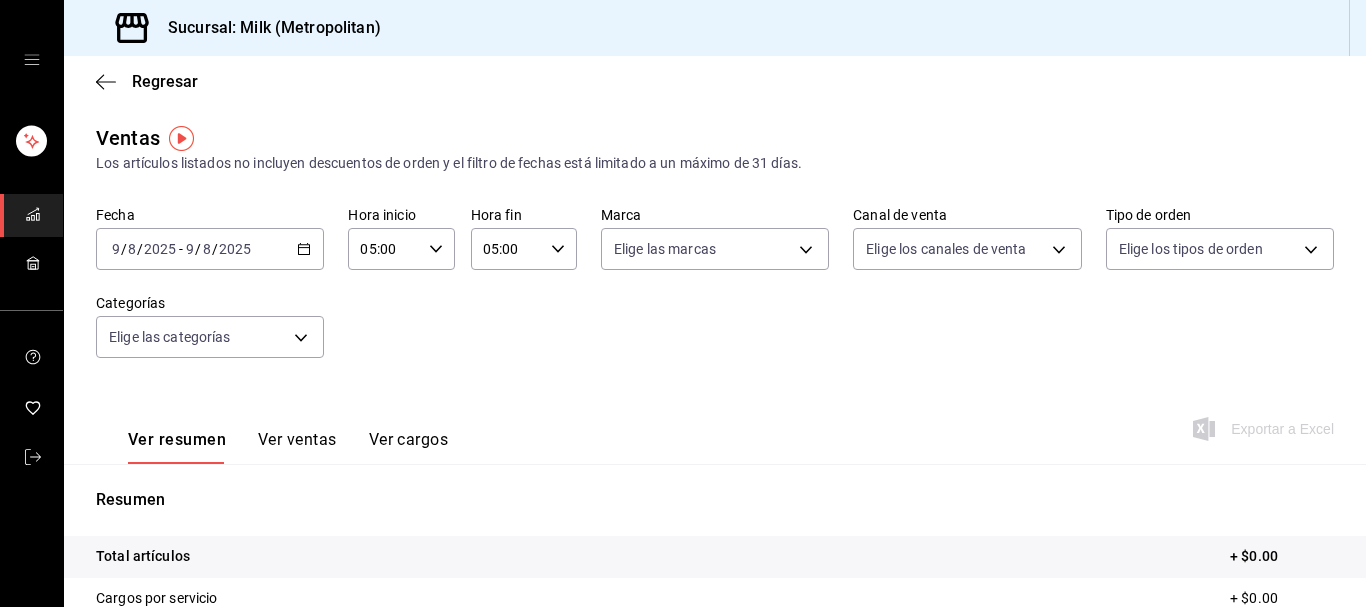 click on "2025-08-09 9 / 8 / 2025 - 2025-08-09 9 / 8 / 2025" at bounding box center (210, 249) 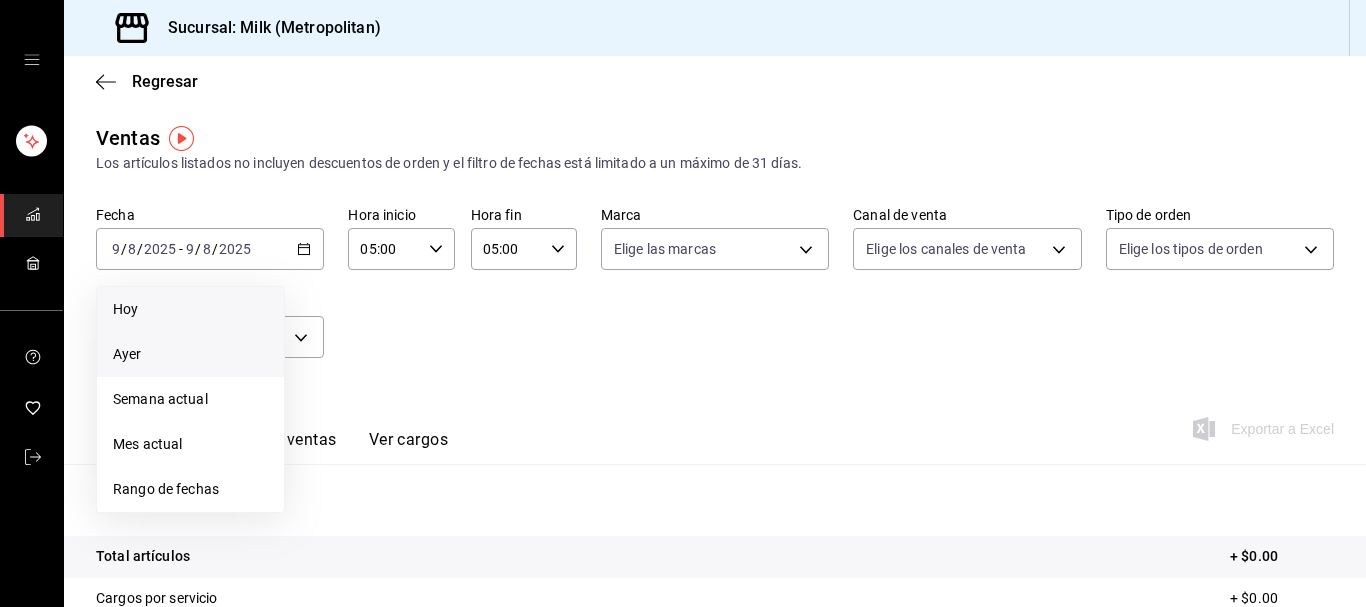 click on "Ayer" at bounding box center (190, 354) 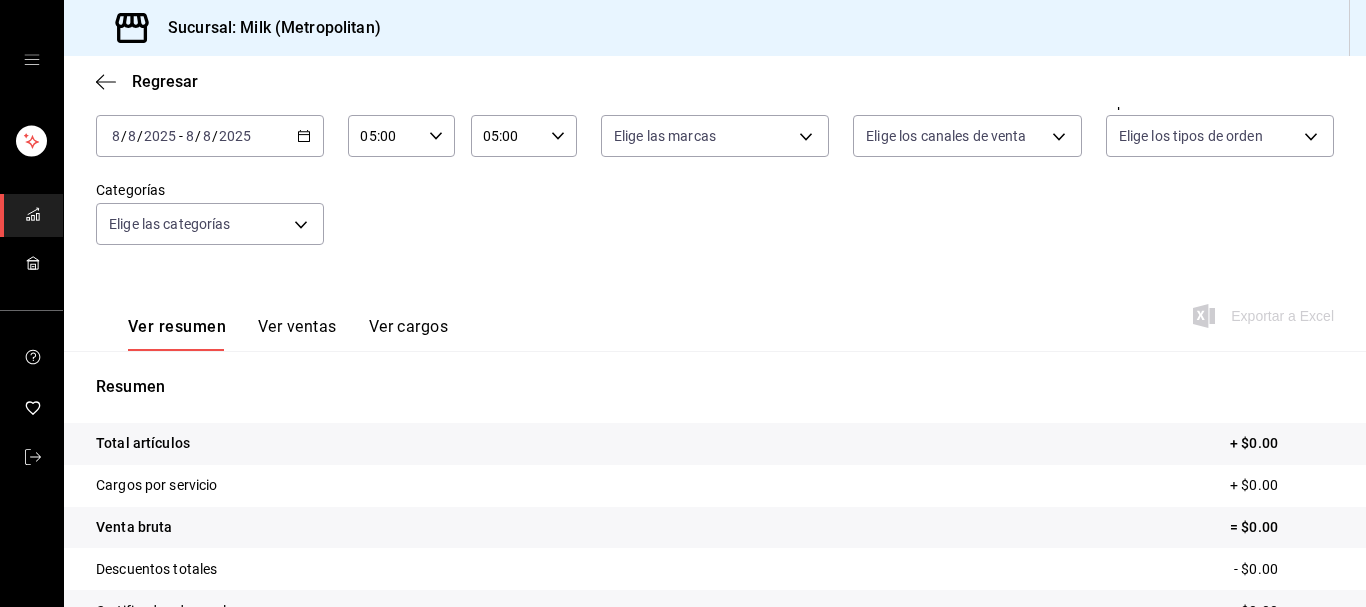 scroll, scrollTop: 0, scrollLeft: 0, axis: both 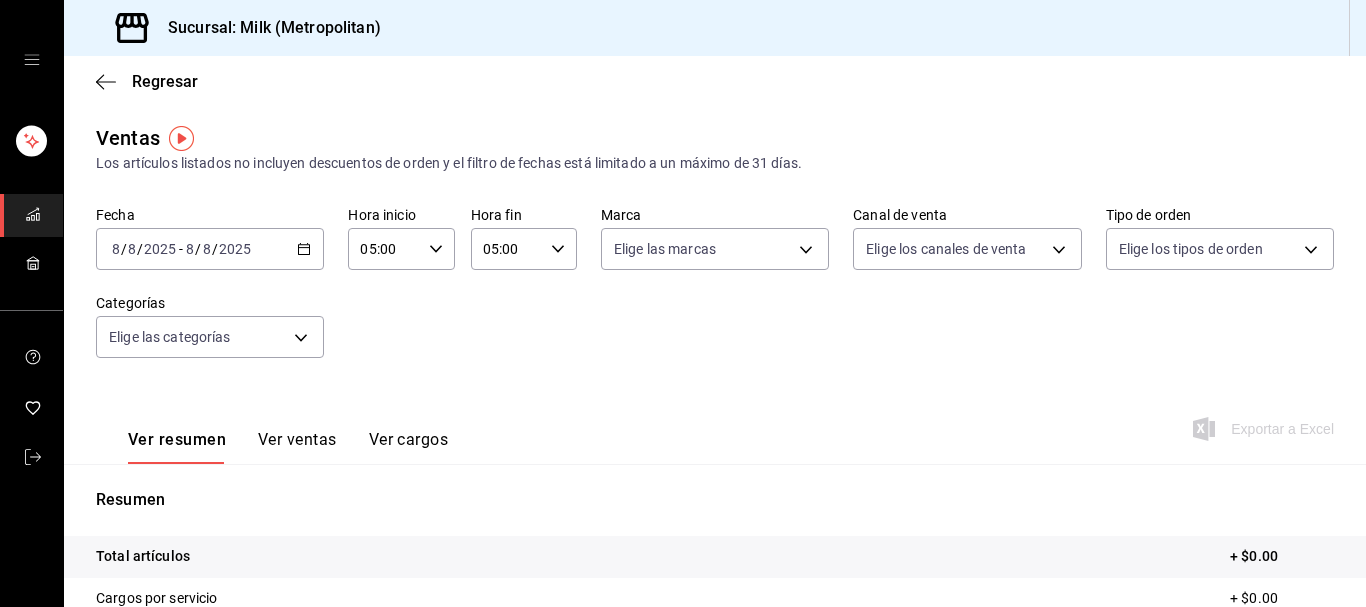 click on "2025-08-08 8 / 8 / 2025 - 2025-08-08 8 / 8 / 2025" at bounding box center (210, 249) 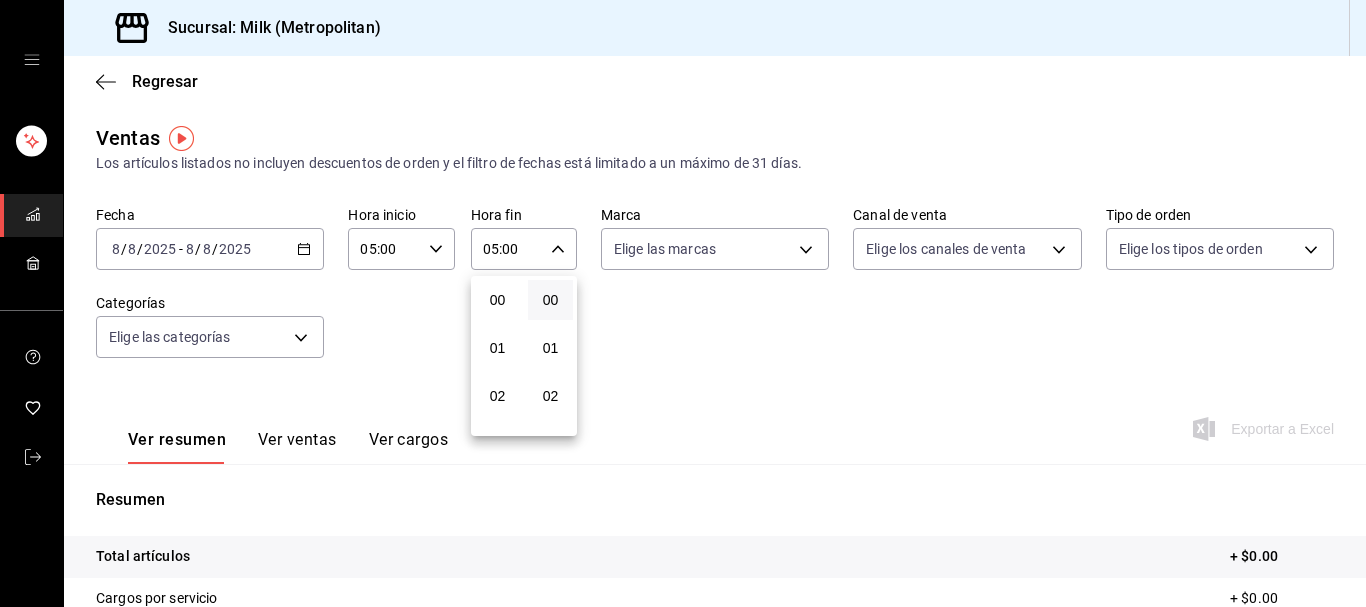scroll, scrollTop: 244, scrollLeft: 0, axis: vertical 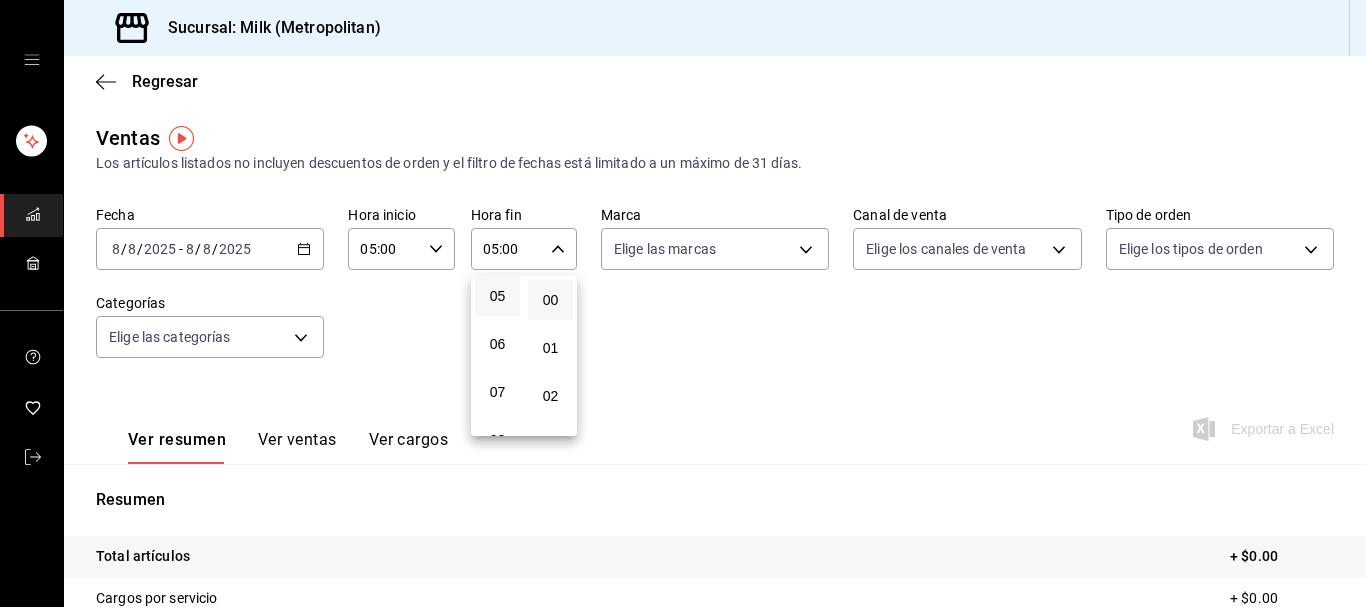 click at bounding box center [683, 303] 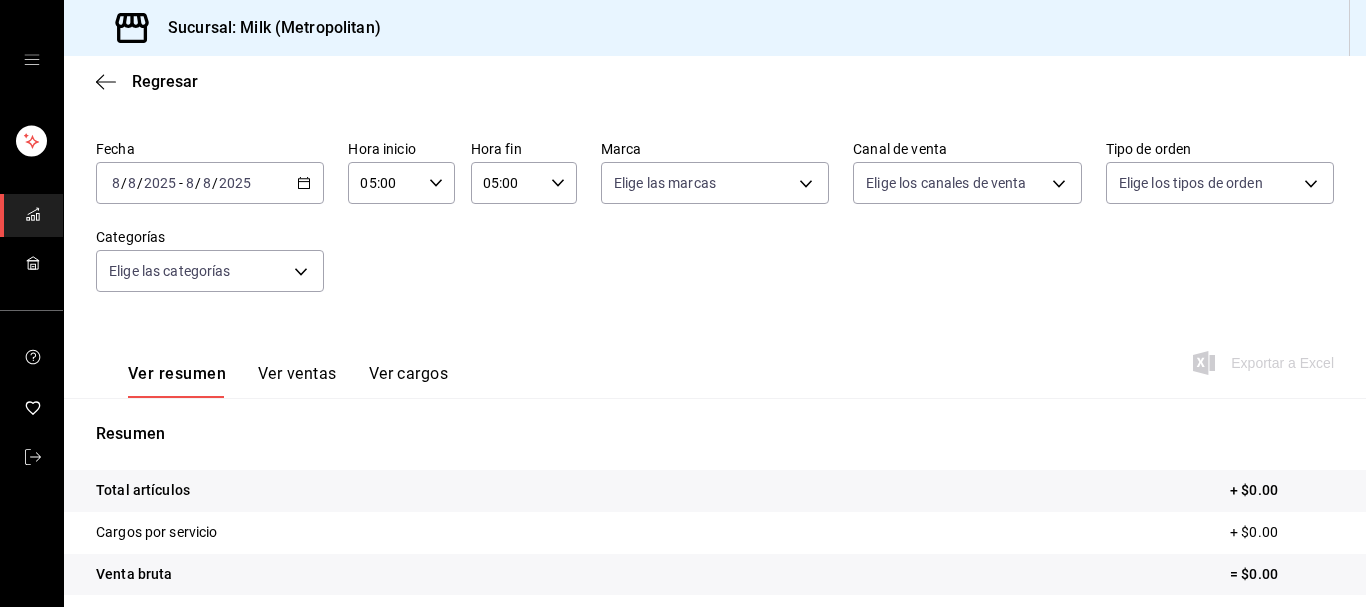 scroll, scrollTop: 102, scrollLeft: 0, axis: vertical 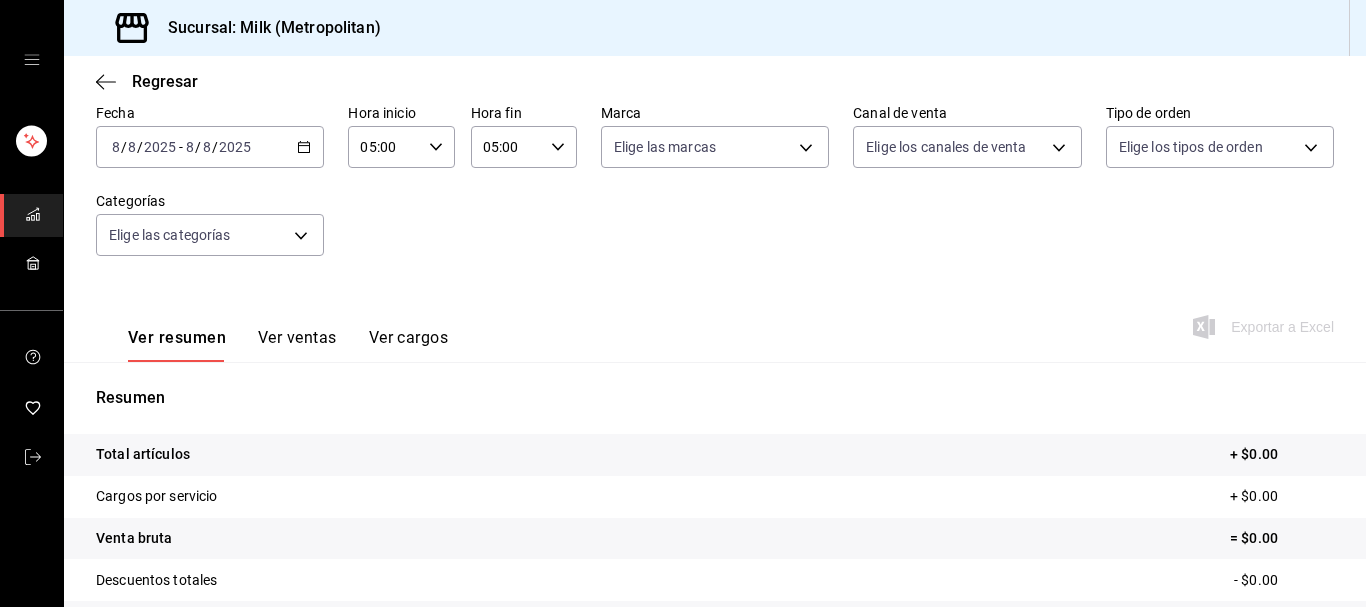 click on "Ver ventas" at bounding box center [297, 345] 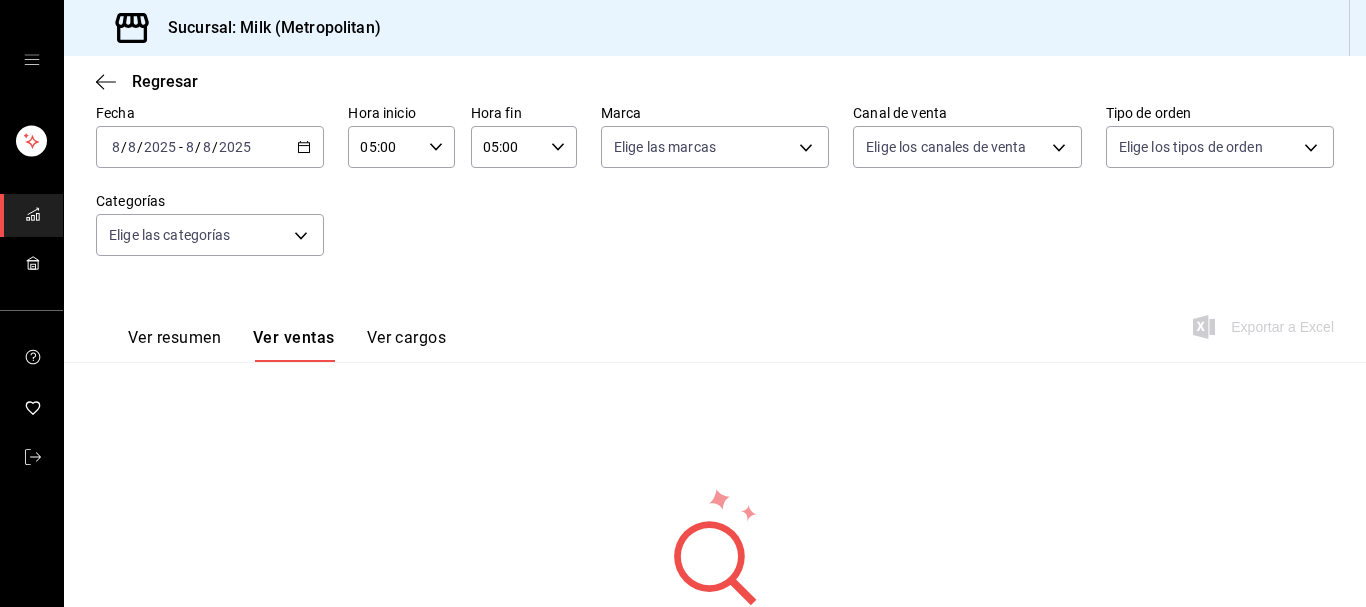 click on "Ver resumen" at bounding box center (174, 345) 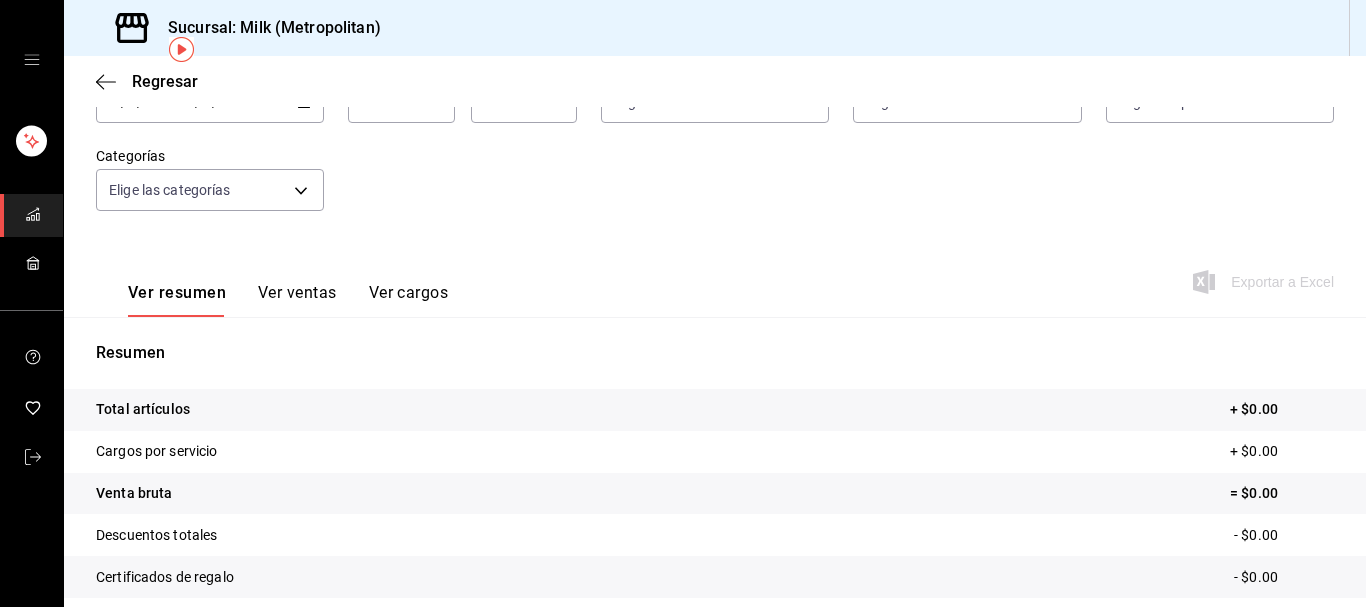 scroll, scrollTop: 45, scrollLeft: 0, axis: vertical 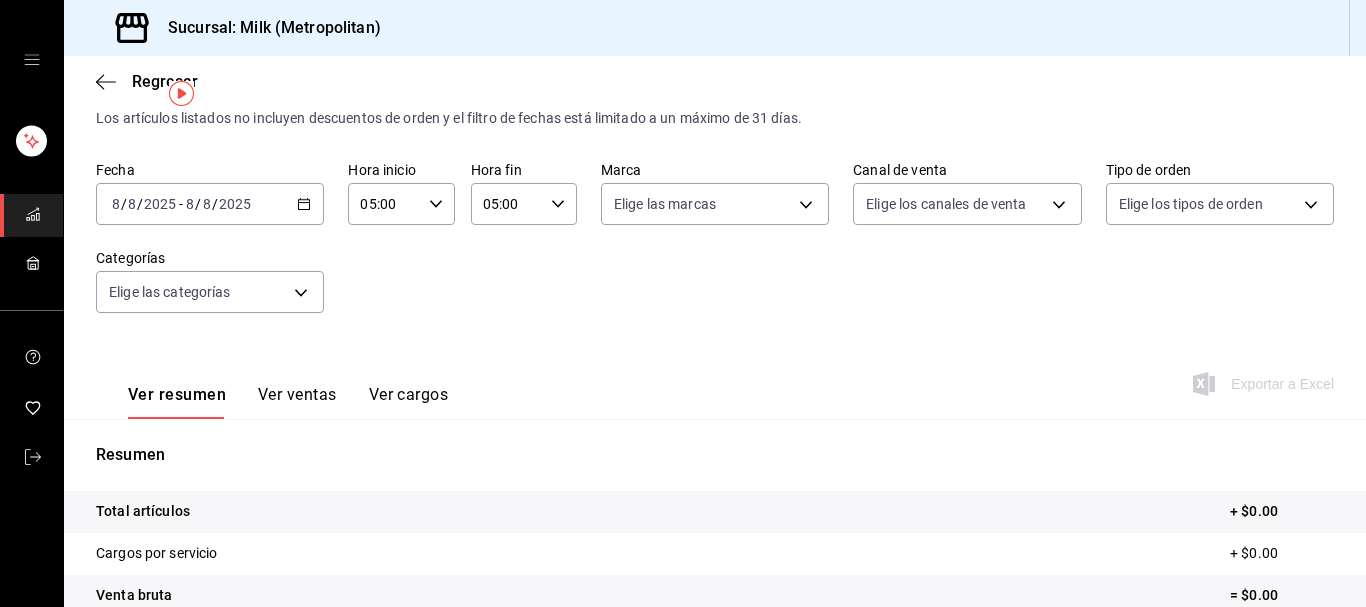 click on "2025-08-08 8 / 8 / 2025 - 2025-08-08 8 / 8 / 2025" at bounding box center (210, 204) 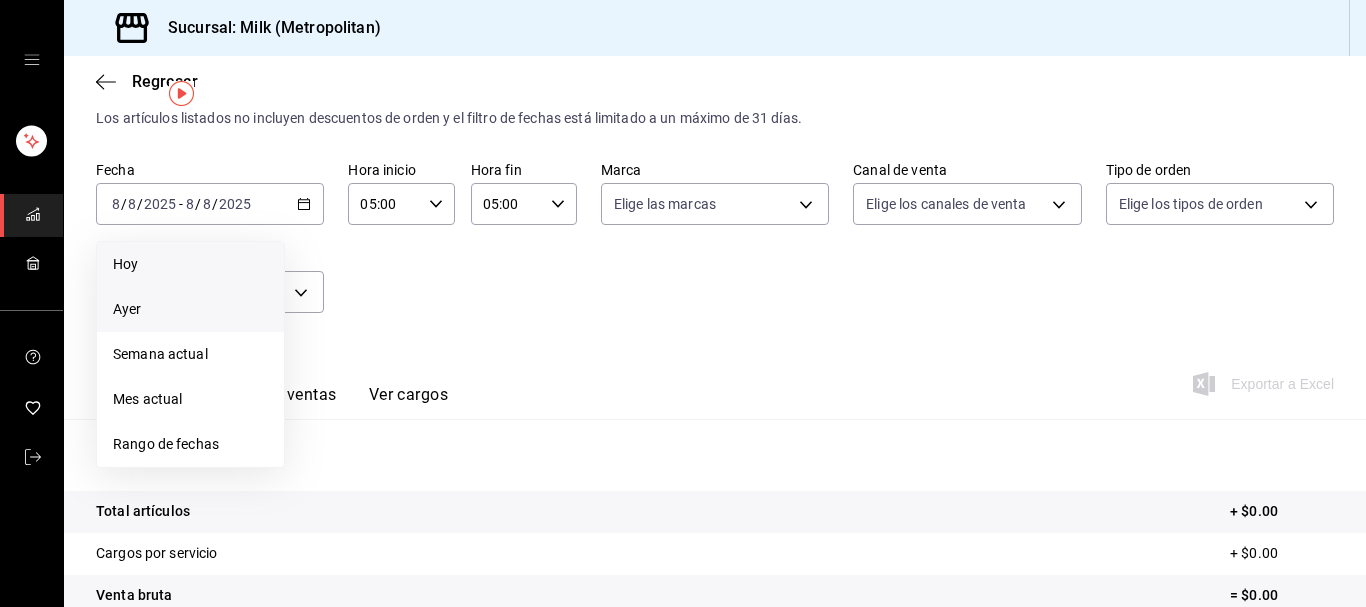 click on "Hoy" at bounding box center (190, 264) 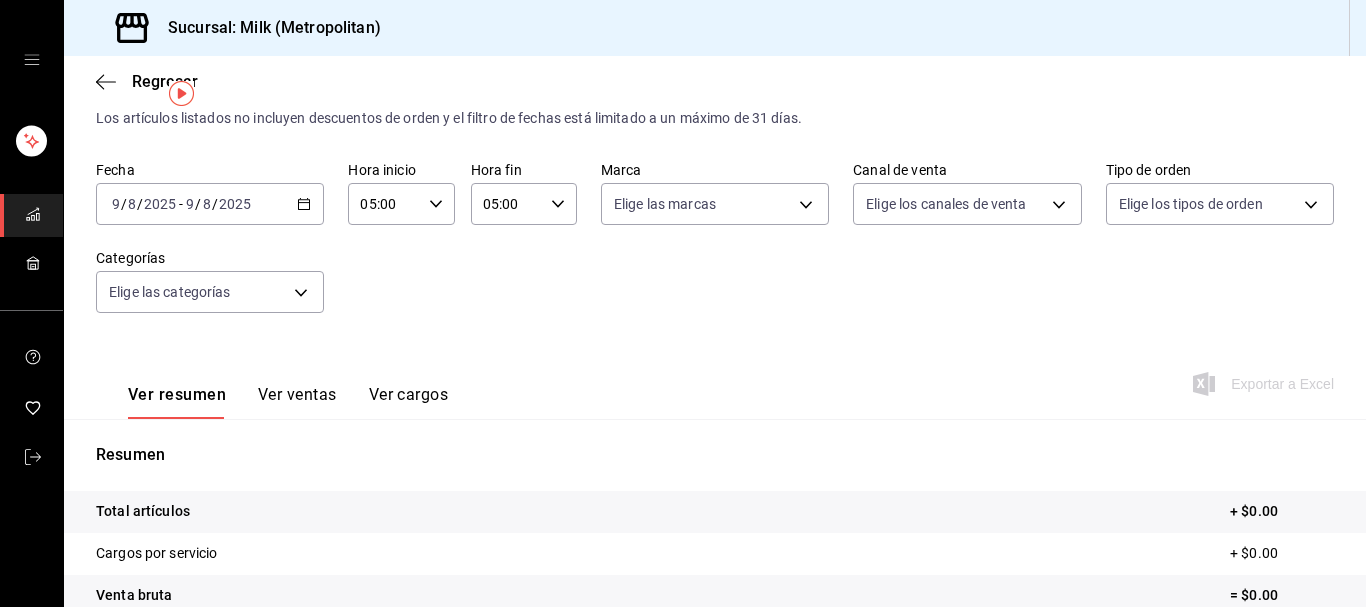 click on "2025-08-09 9 / 8 / 2025 - 2025-08-09 9 / 8 / 2025" at bounding box center (210, 204) 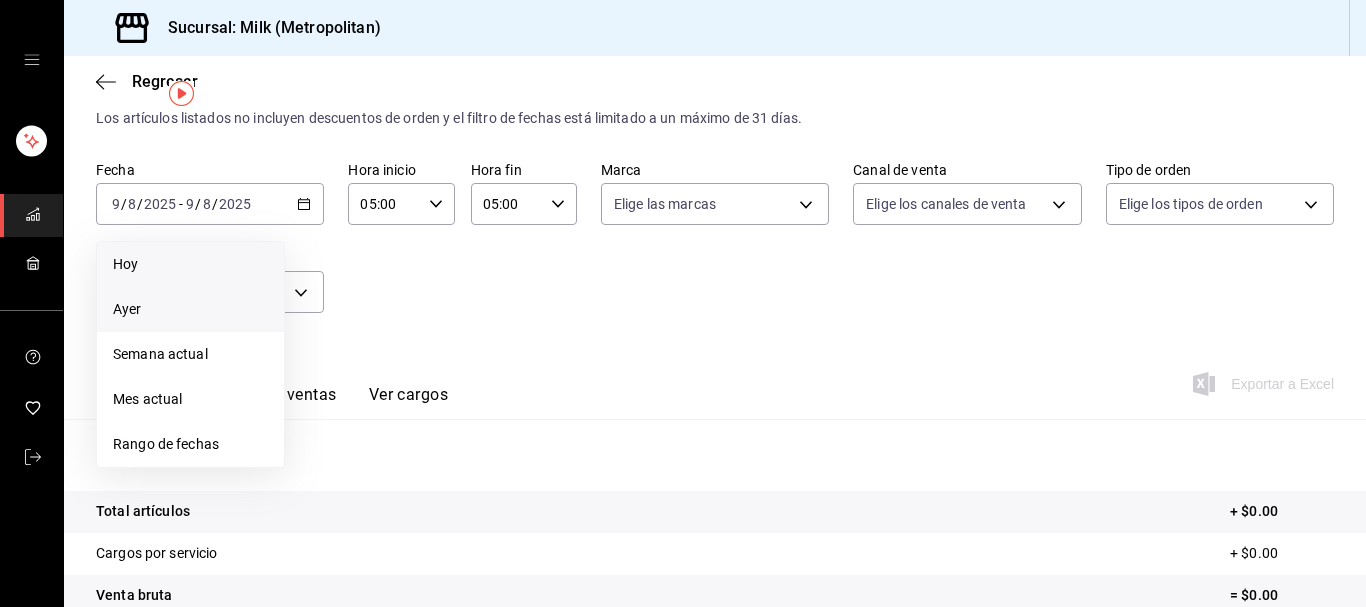 click on "Ayer" at bounding box center [190, 309] 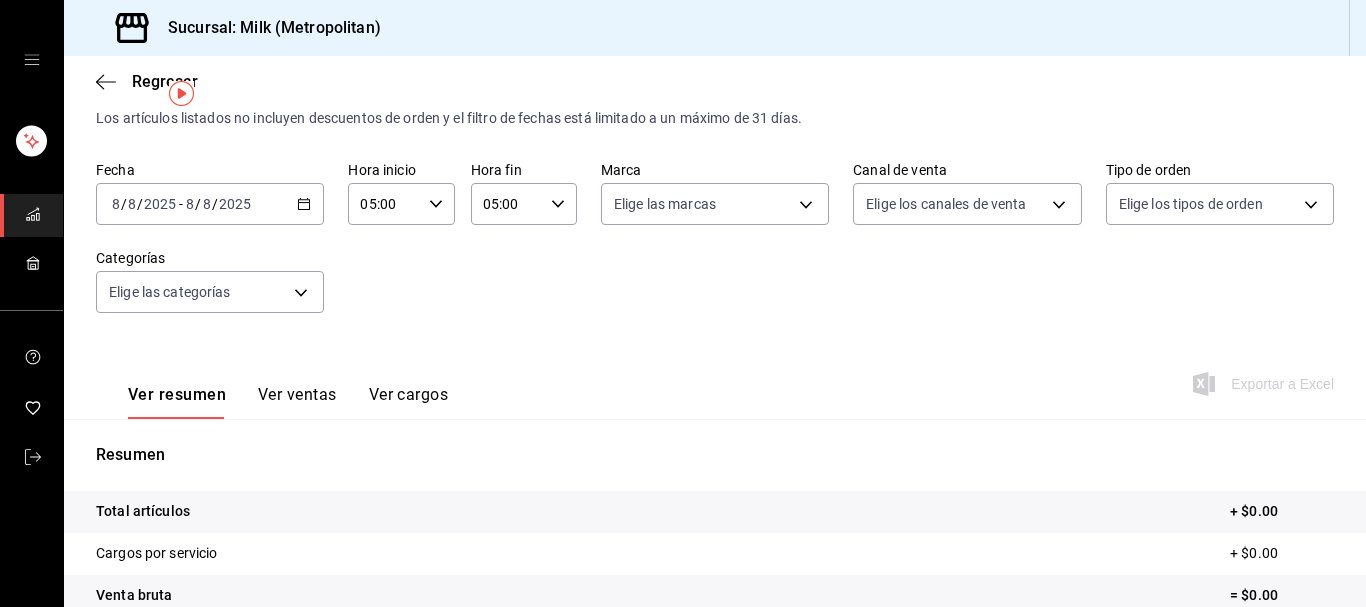 click on "05:00 Hora fin" at bounding box center [524, 204] 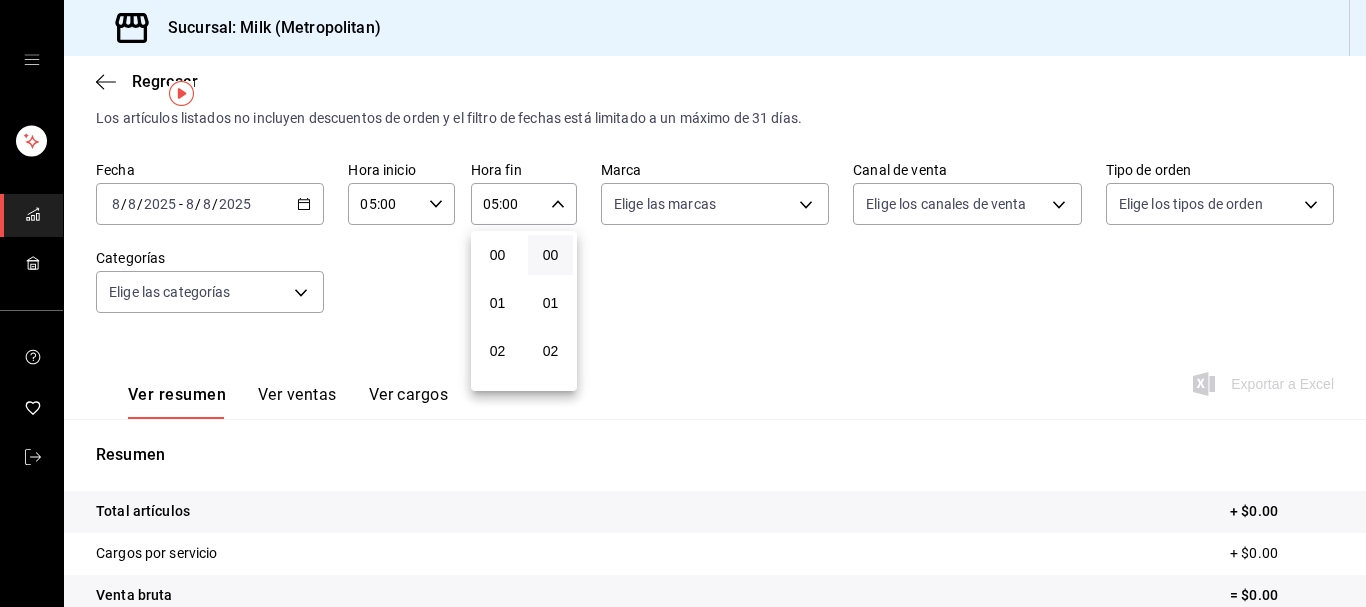 scroll, scrollTop: 244, scrollLeft: 0, axis: vertical 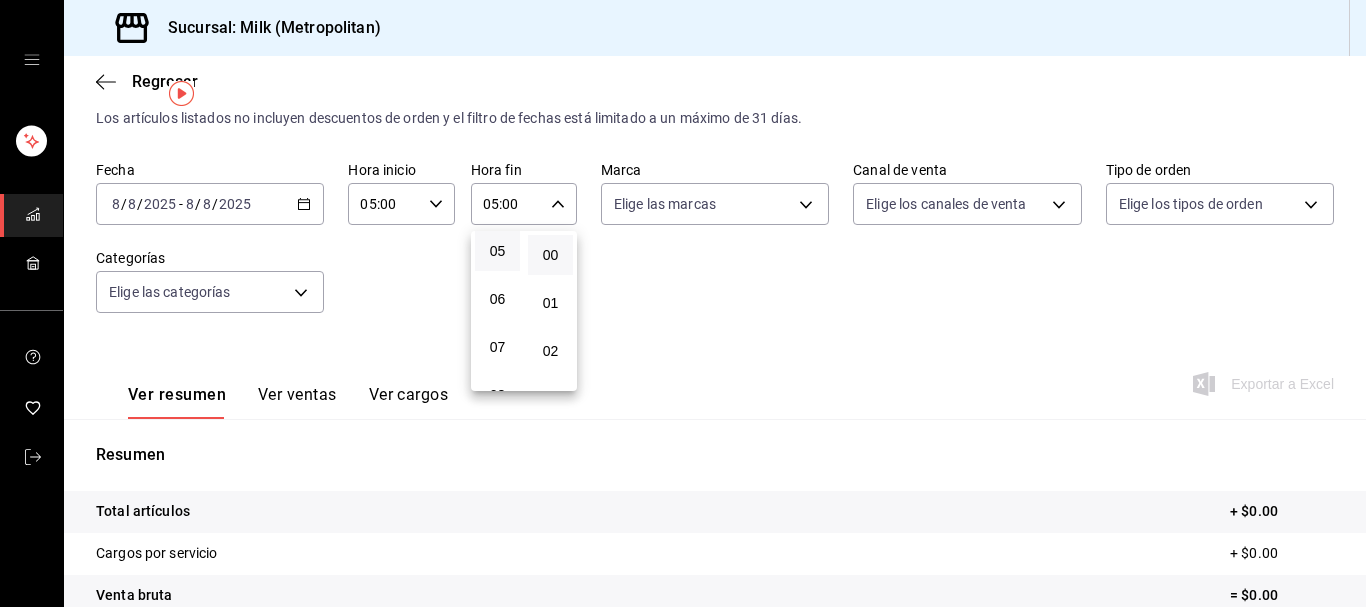 click at bounding box center (683, 303) 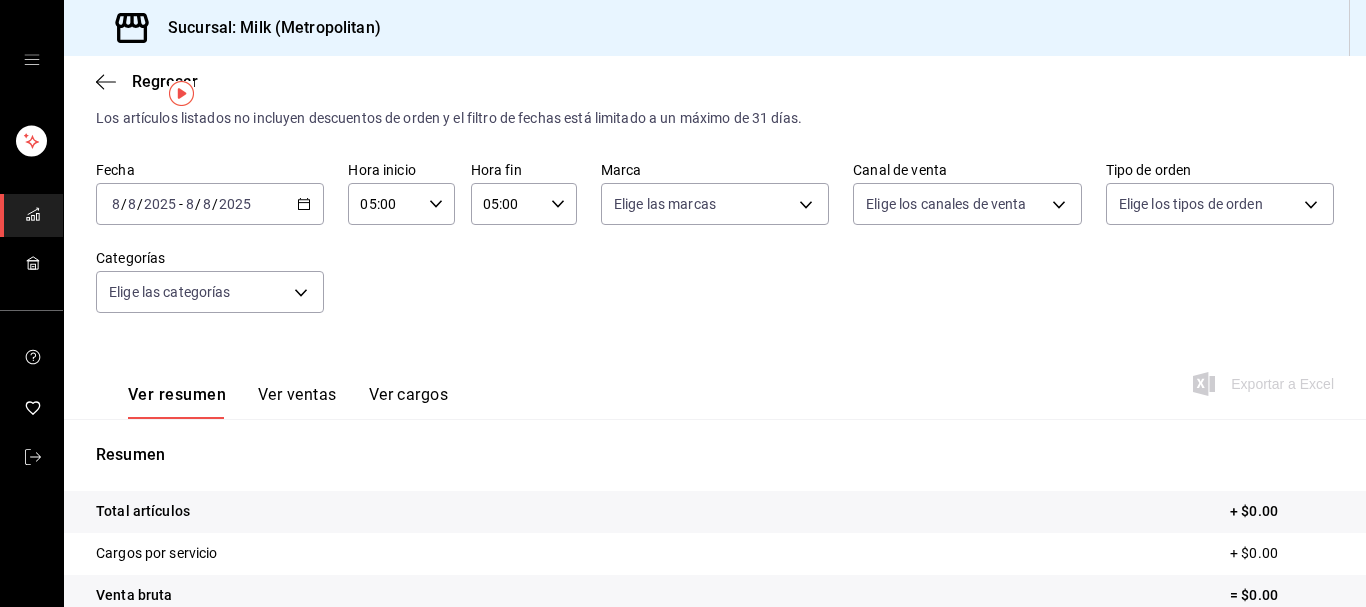 click 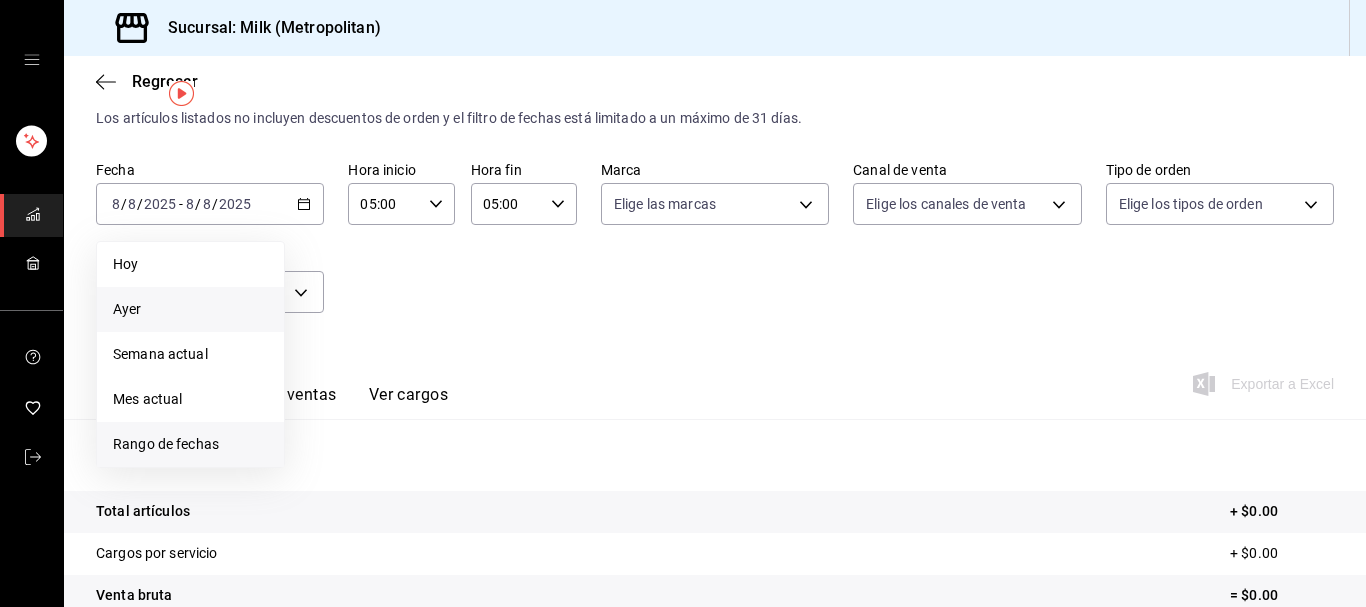 click on "Rango de fechas" at bounding box center [190, 444] 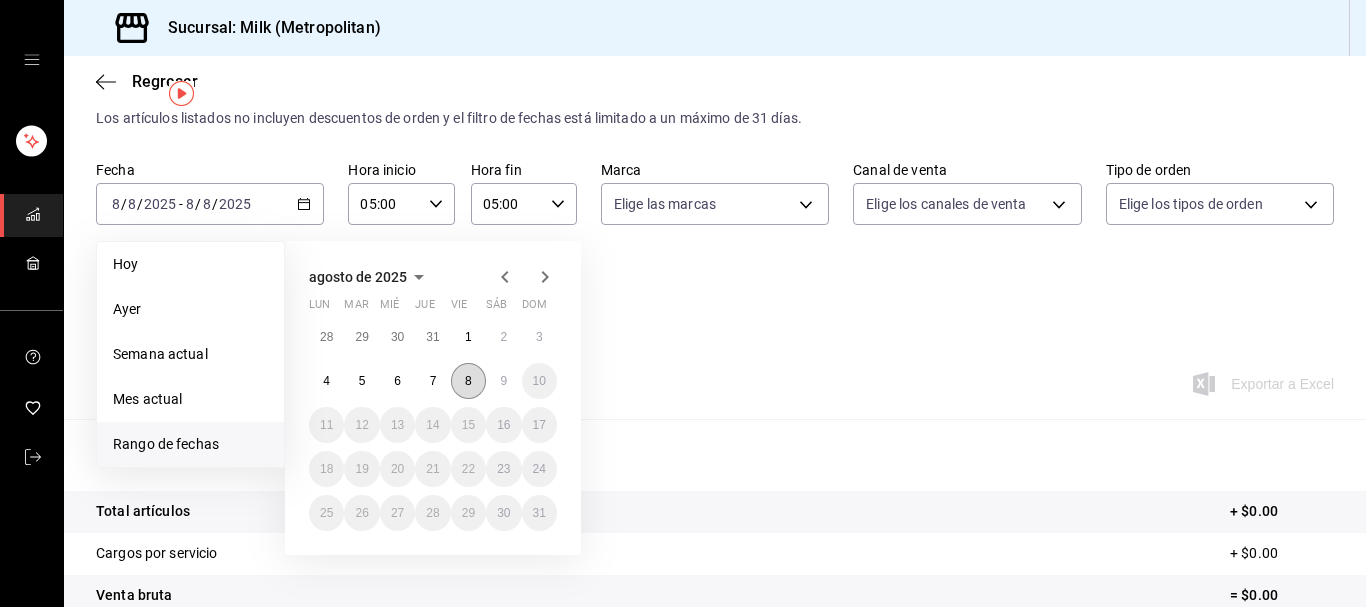 click on "8" at bounding box center (468, 381) 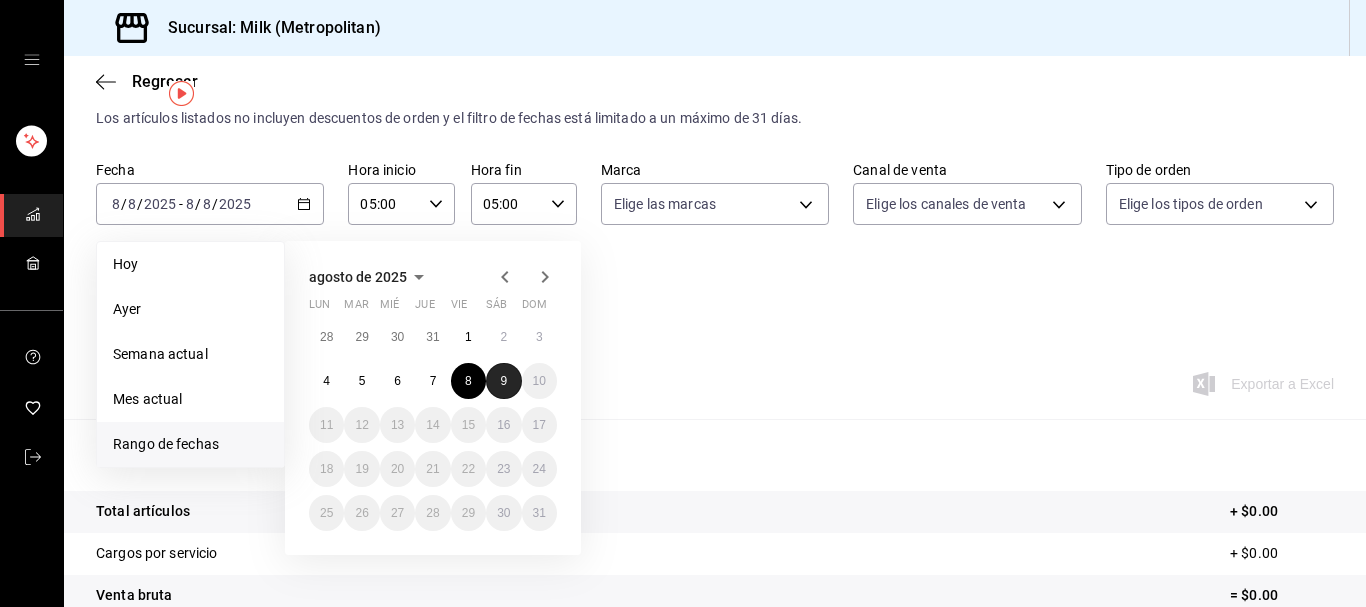 click on "9" at bounding box center (503, 381) 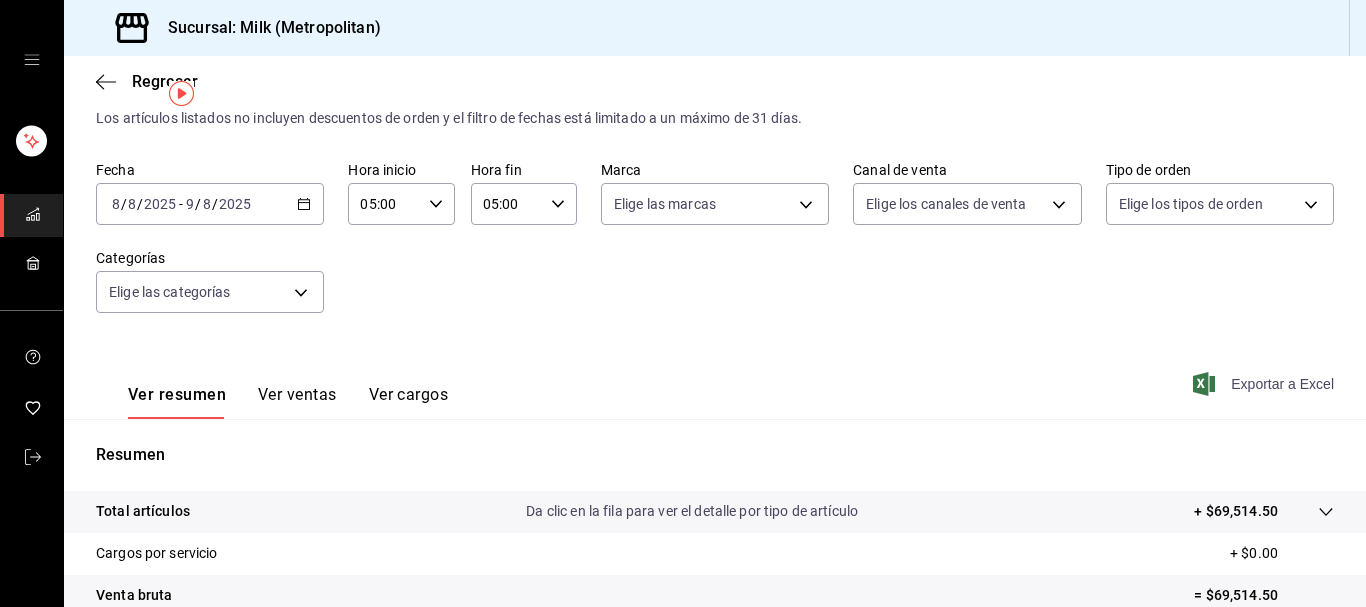 click on "Exportar a Excel" at bounding box center (1265, 384) 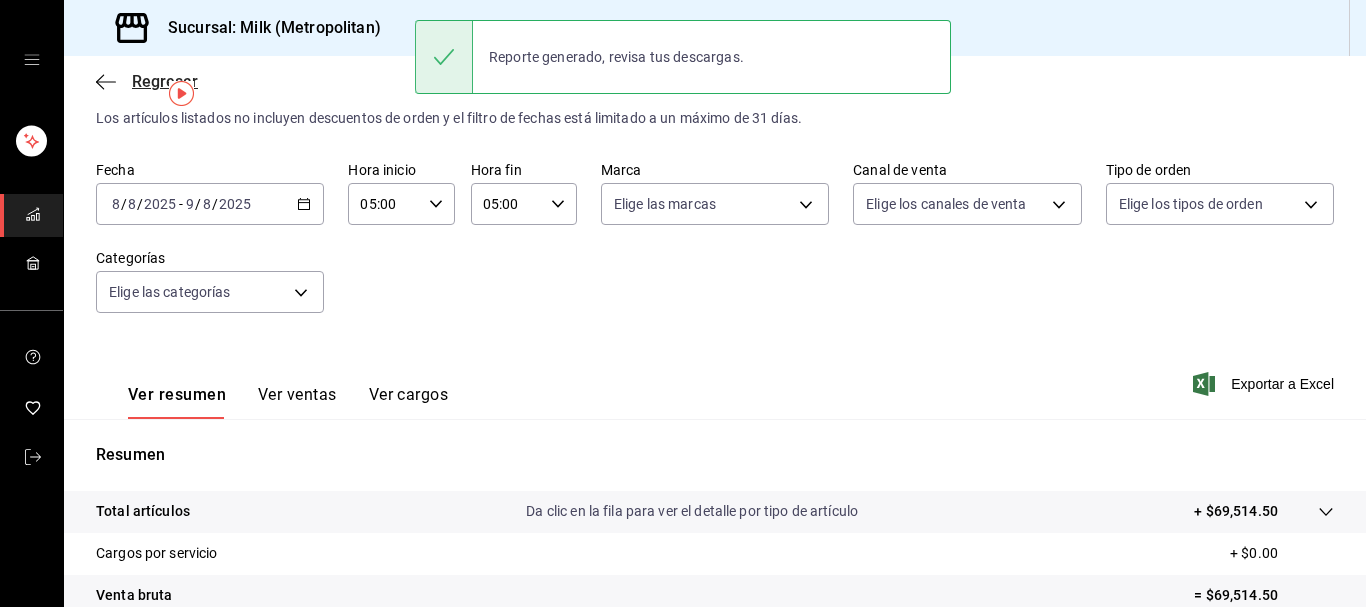 click on "Regresar" at bounding box center (165, 81) 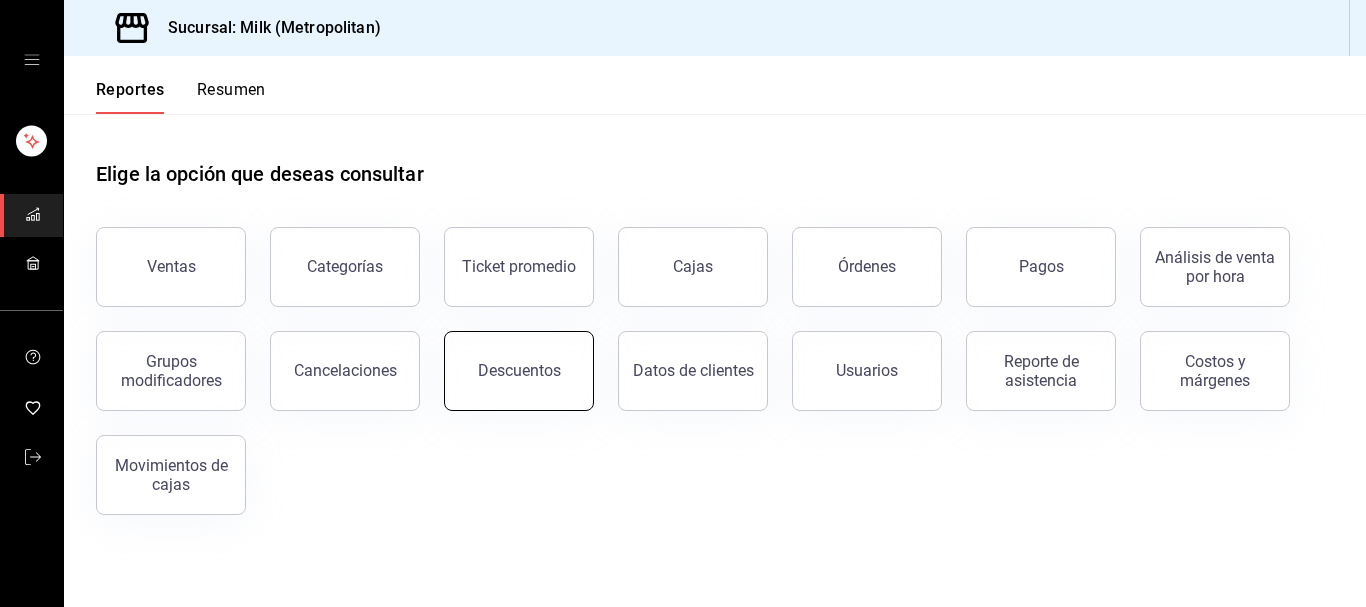 click on "Descuentos" at bounding box center [519, 371] 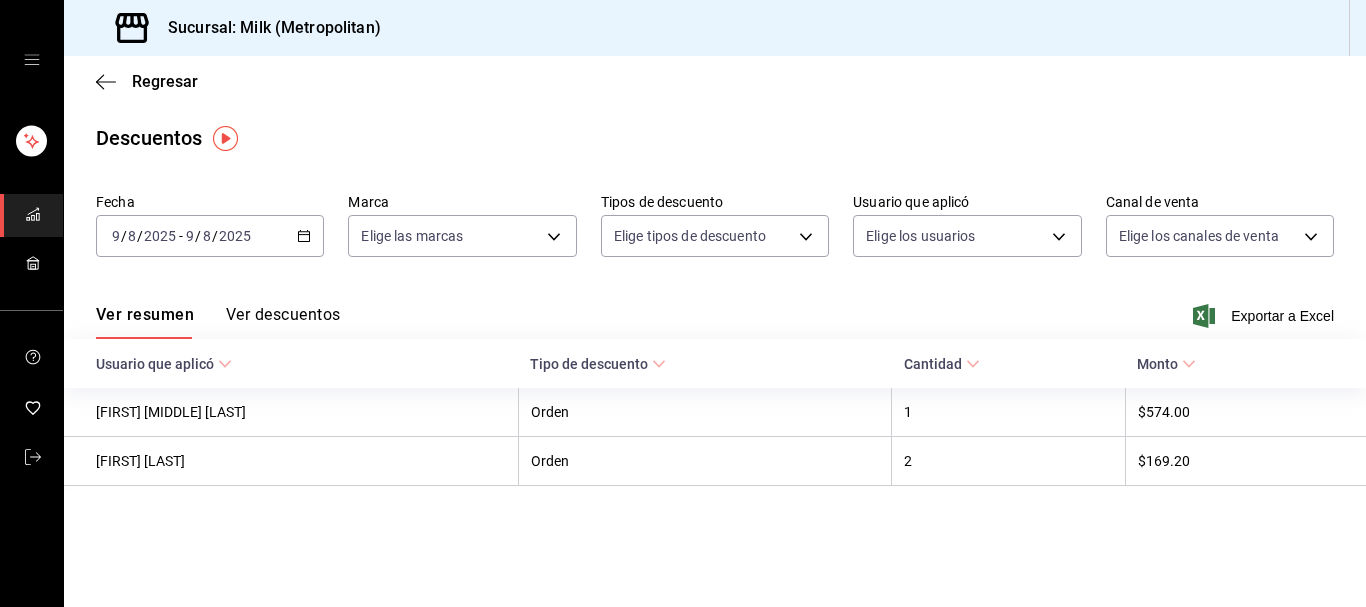 click 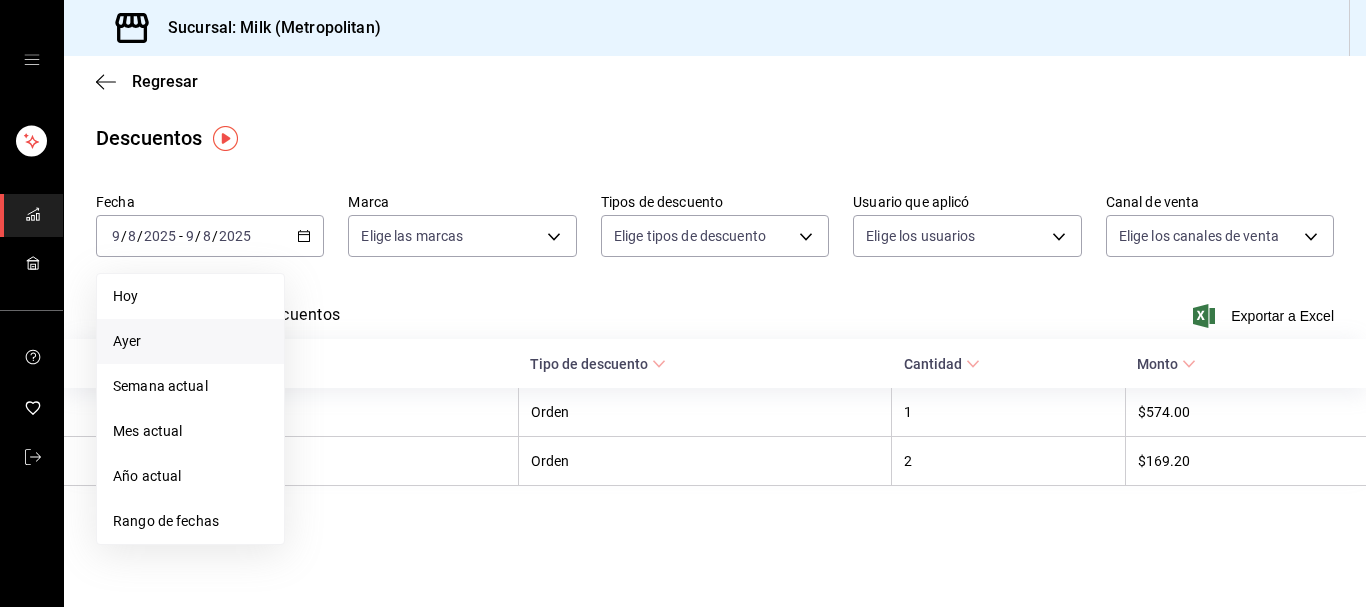 click on "Ayer" at bounding box center [190, 341] 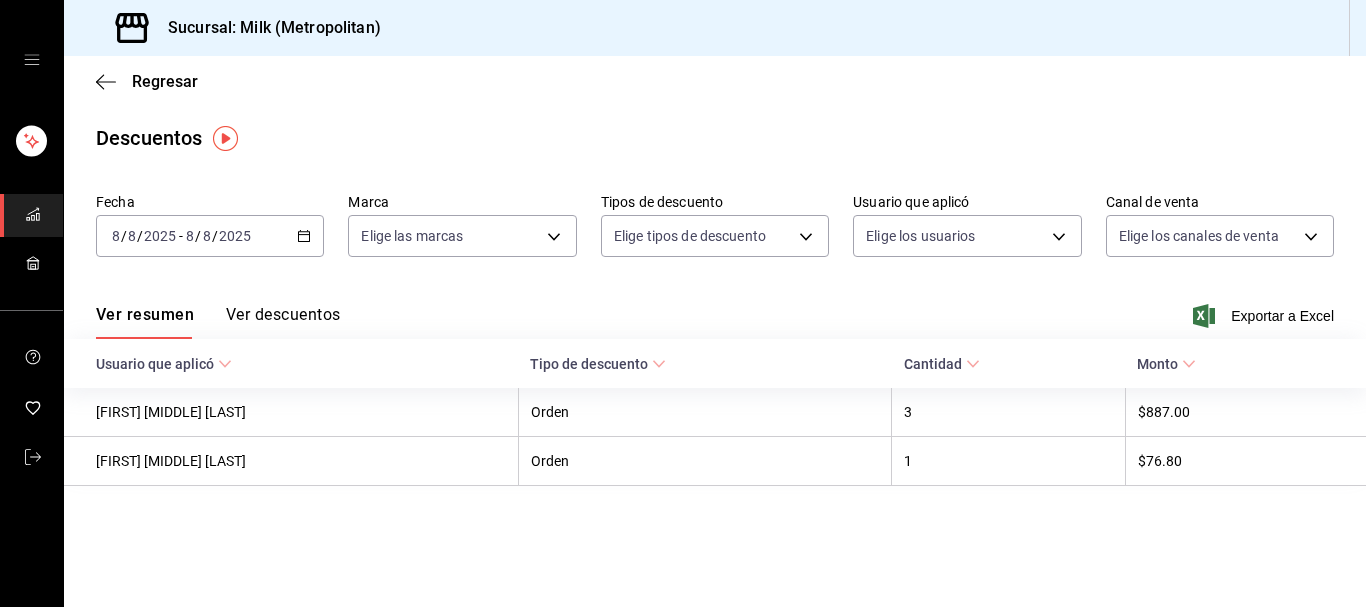 click 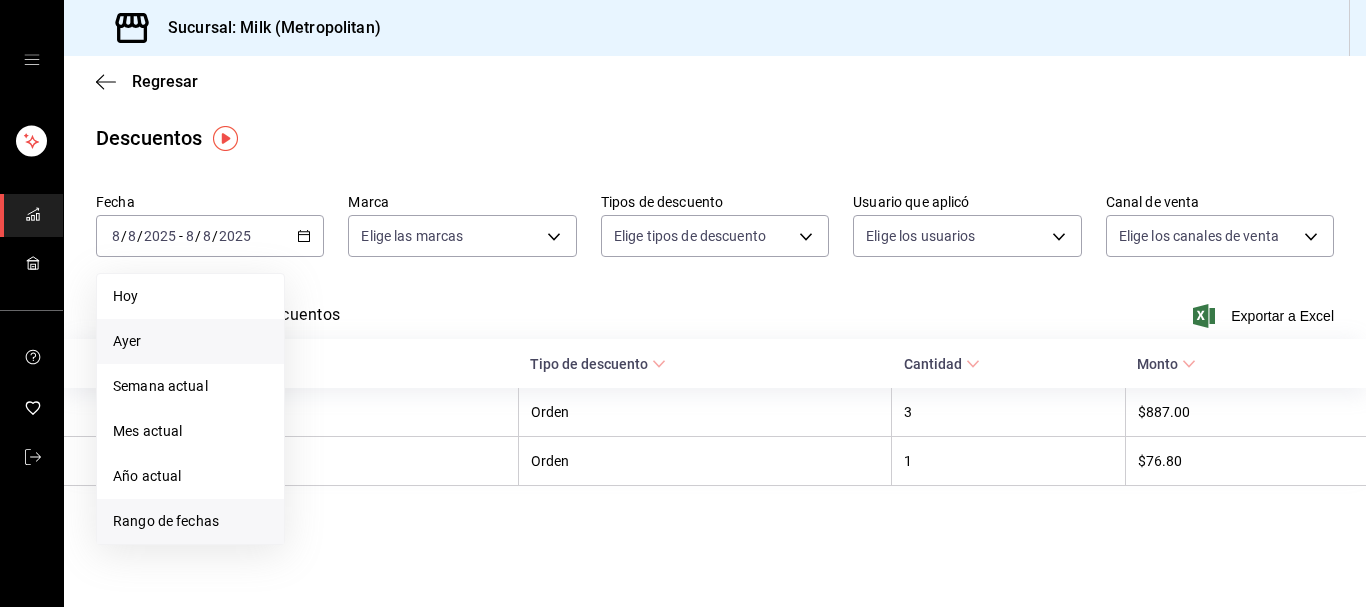 click on "Rango de fechas" at bounding box center (190, 521) 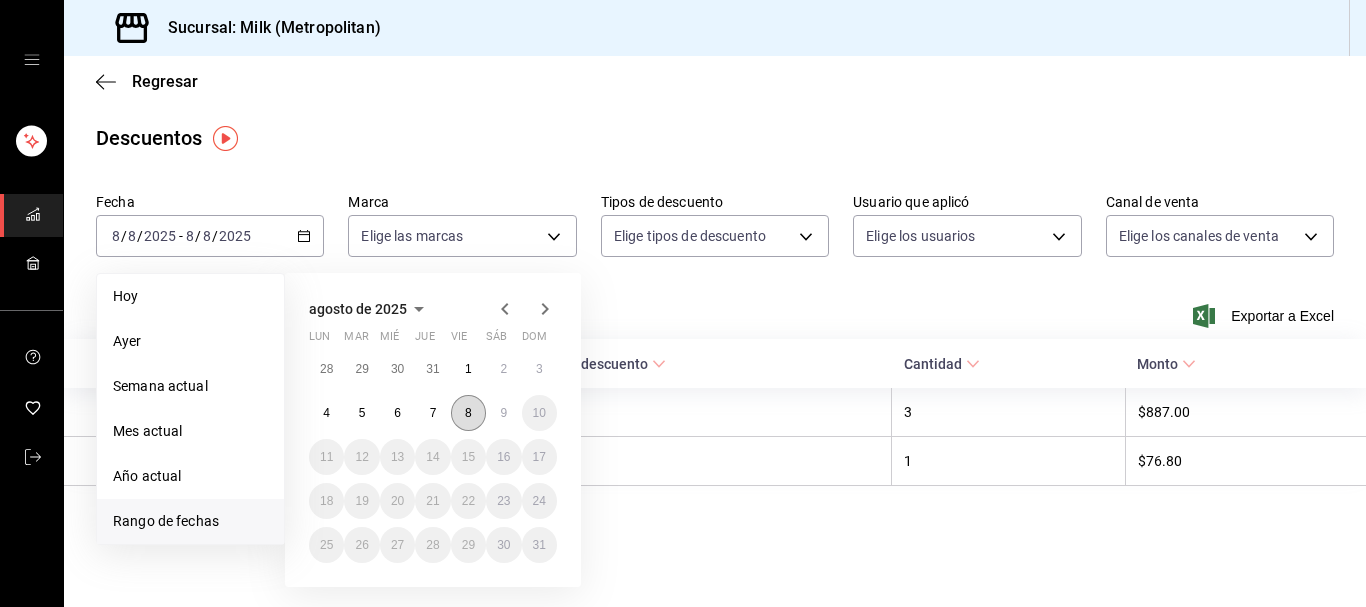 click on "8" at bounding box center [468, 413] 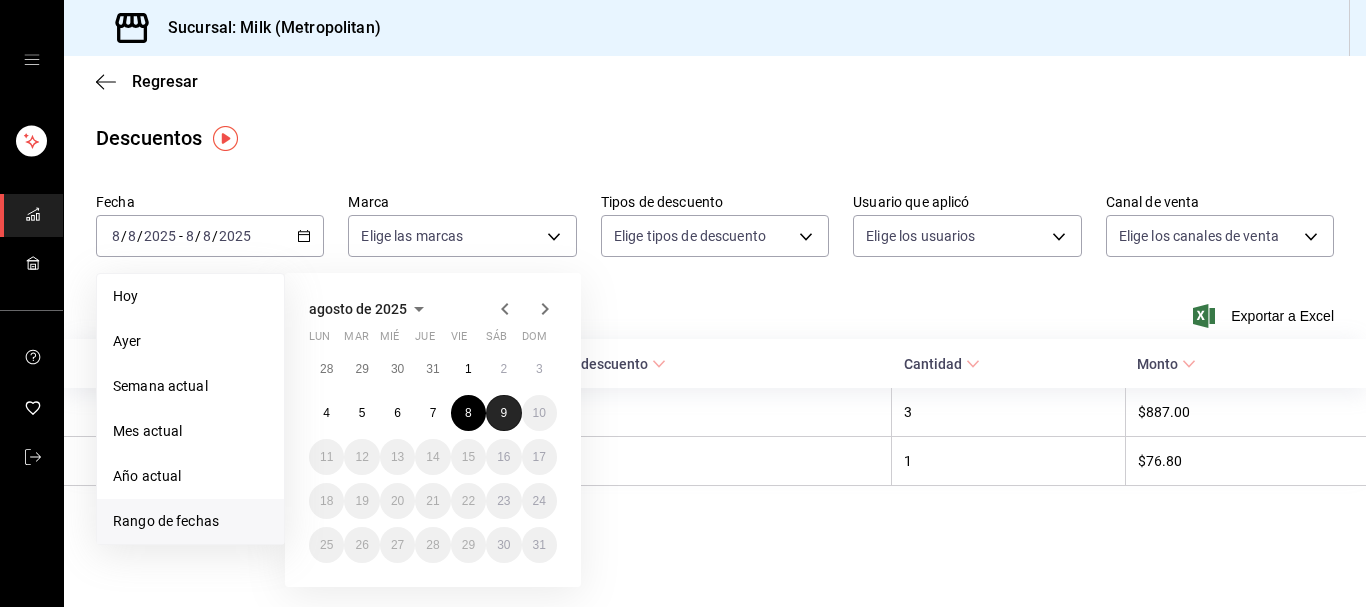 click on "9" at bounding box center [503, 413] 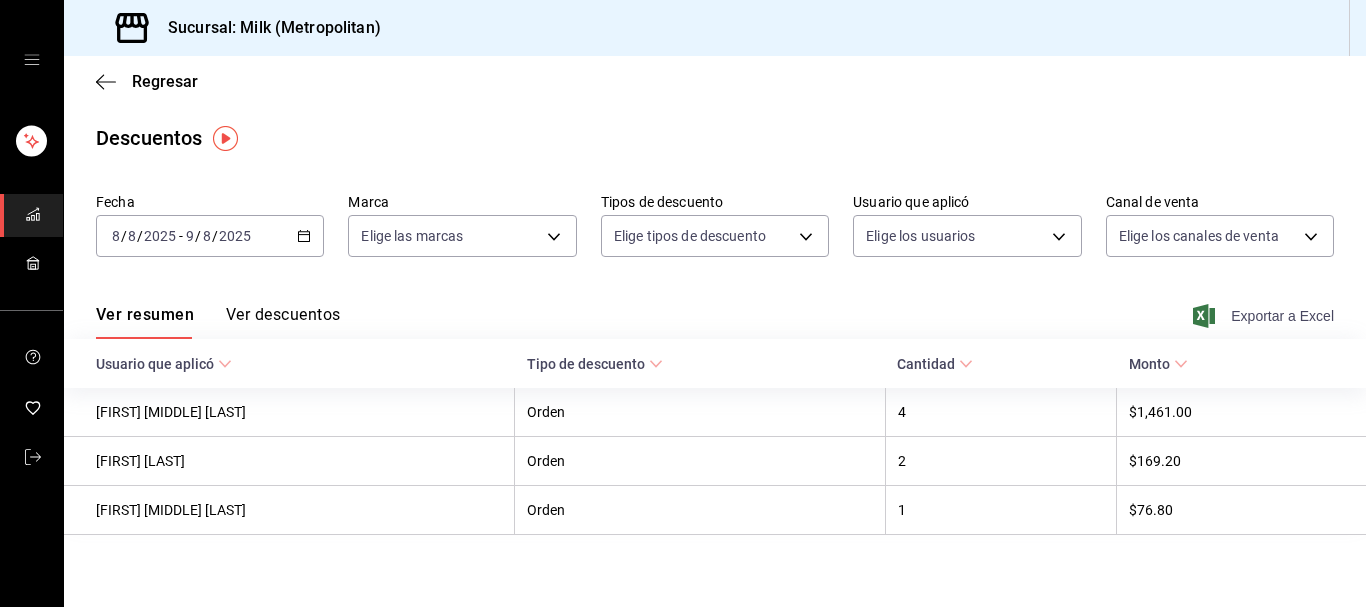 click on "Exportar a Excel" at bounding box center (1265, 316) 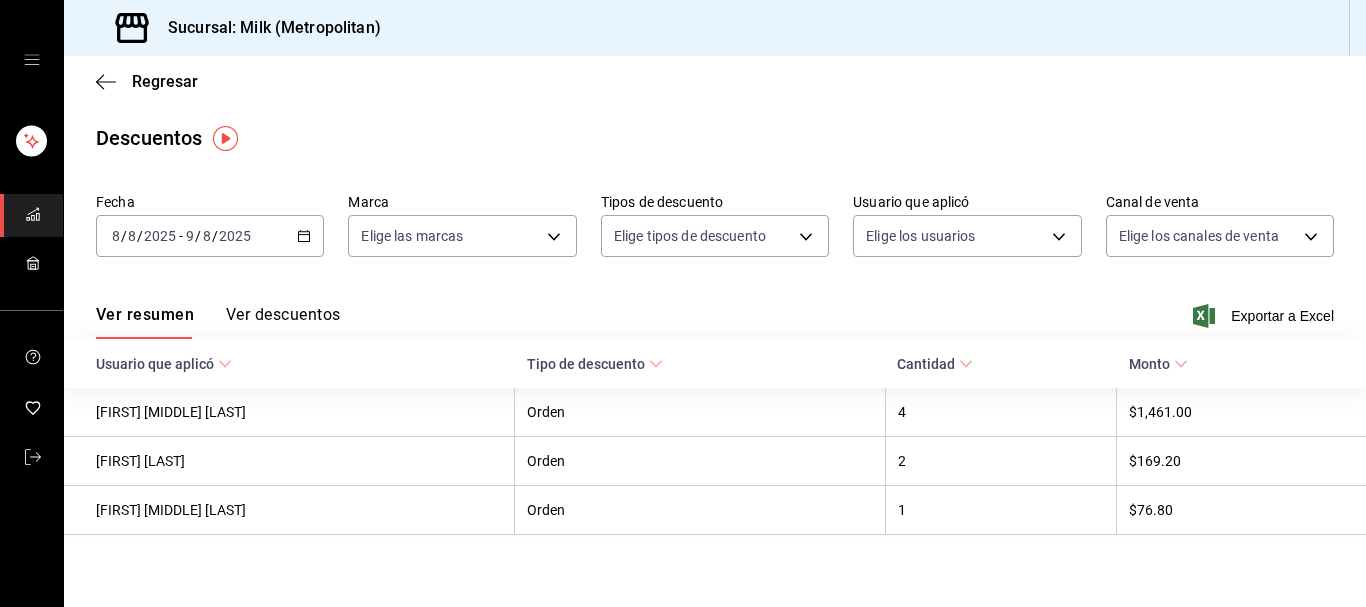 click on "Sucursal: Milk (Metropolitan)" at bounding box center (715, 28) 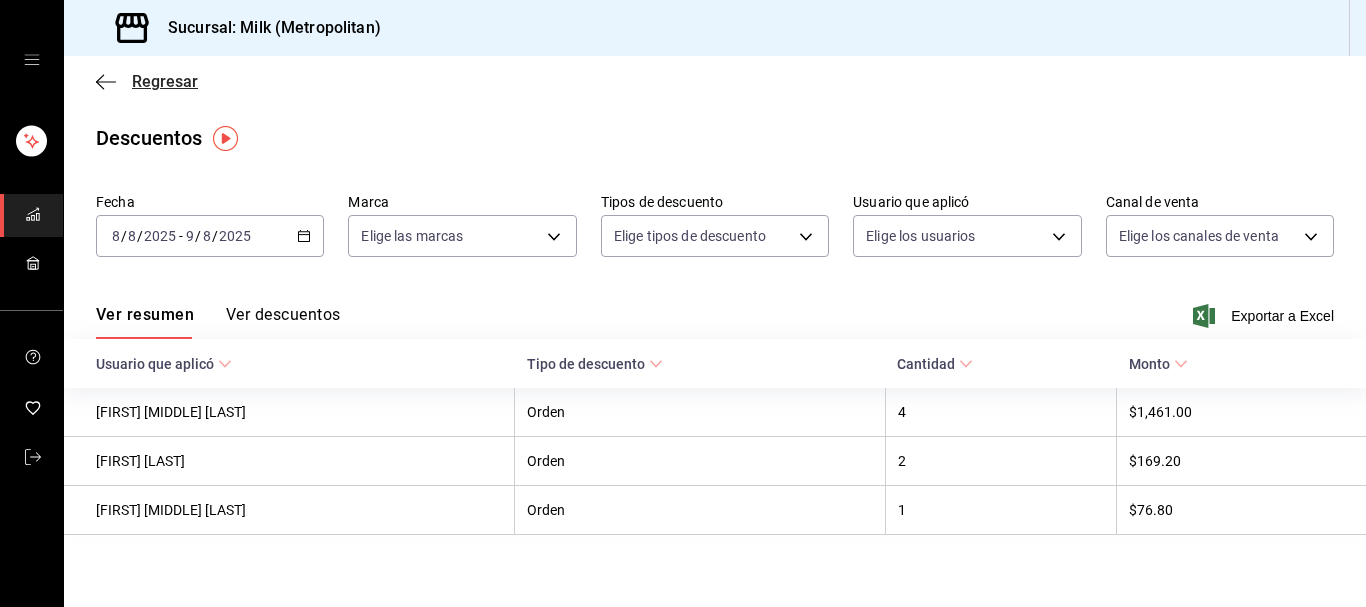 click on "Regresar" at bounding box center (165, 81) 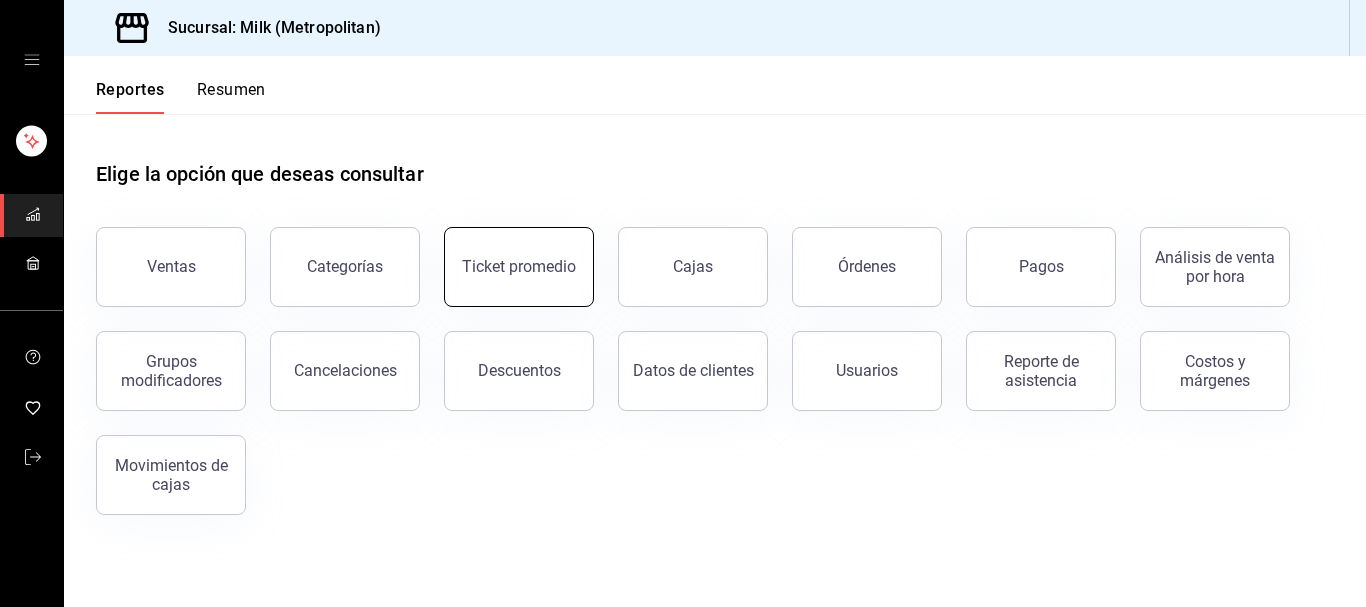 click on "Ticket promedio" at bounding box center (519, 266) 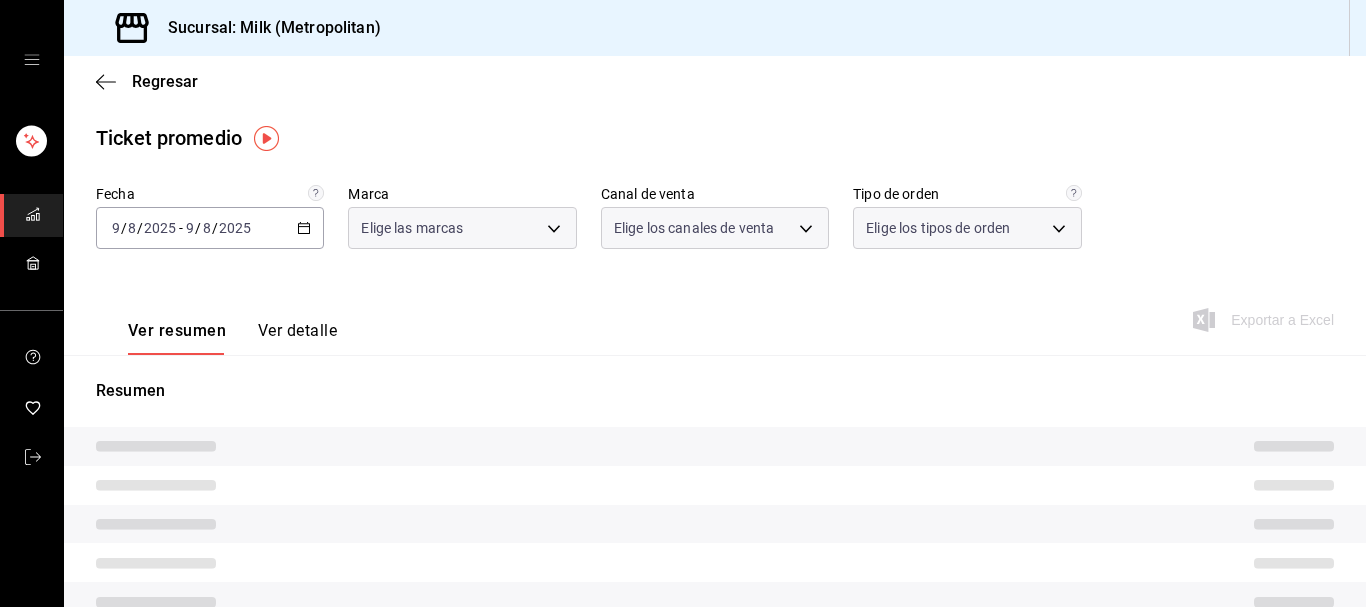 type on "57c9fc47-e65f-4221-a10c-96a6466a6251" 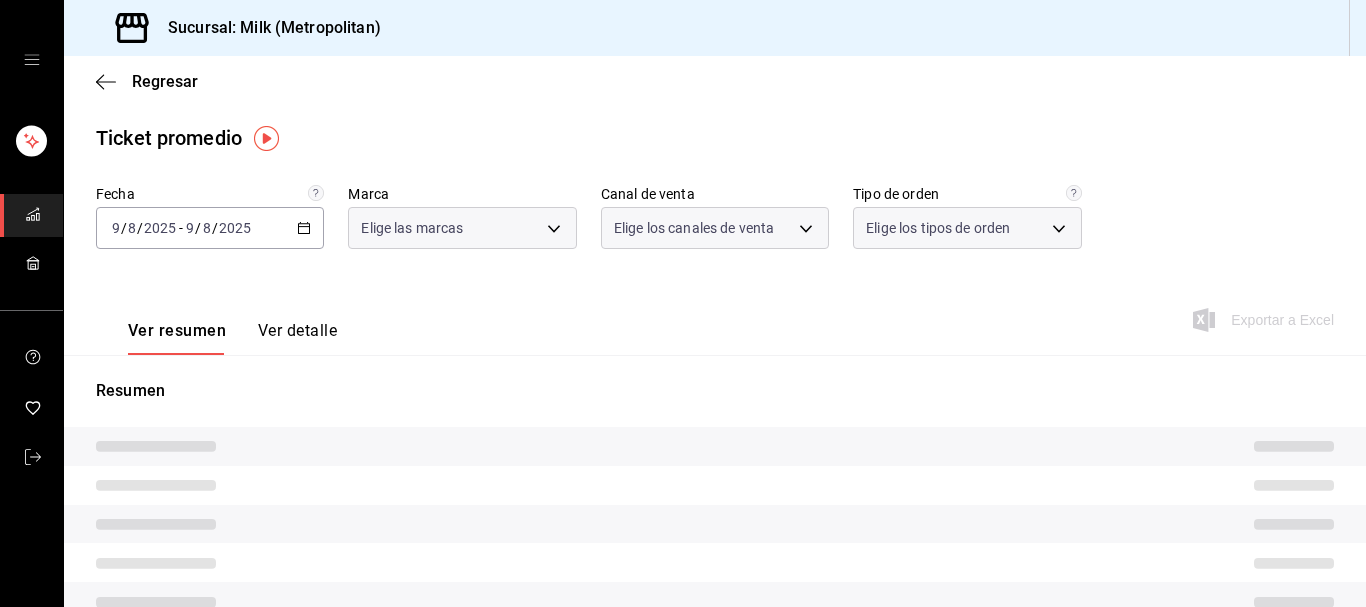 type on "PARROT,UBER_EATS,RAPPI,DIDI_FOOD,ONLINE" 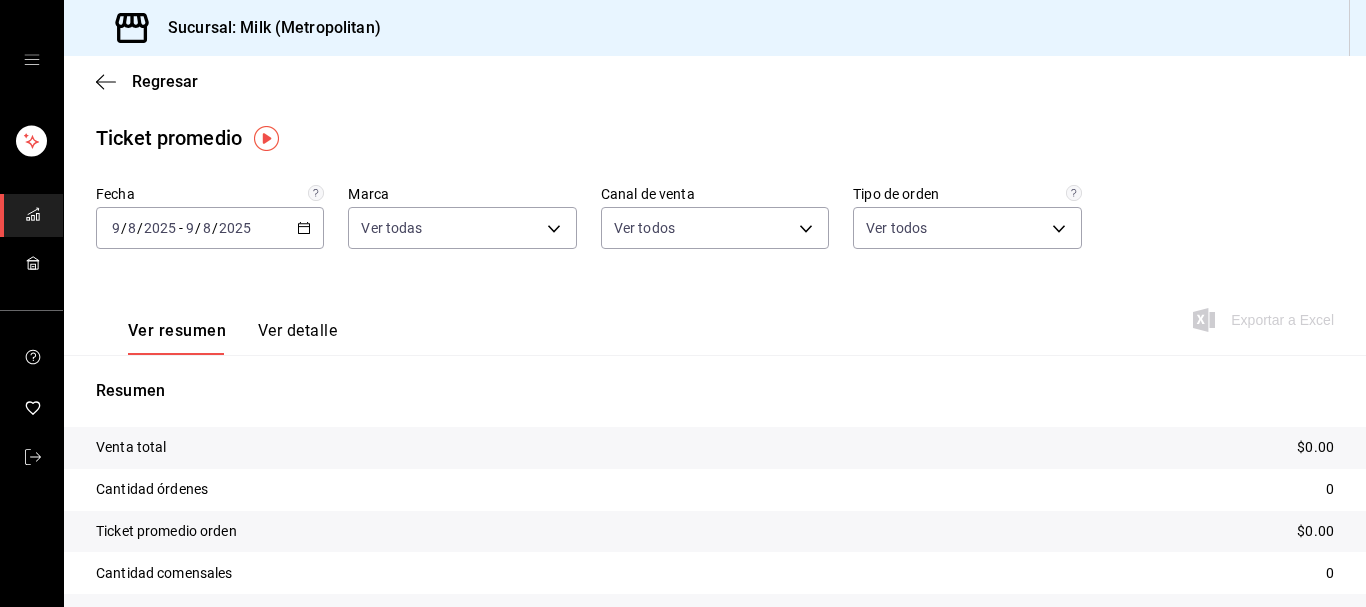 click on "2025-08-09 9 / 8 / 2025 - 2025-08-09 9 / 8 / 2025" at bounding box center [210, 228] 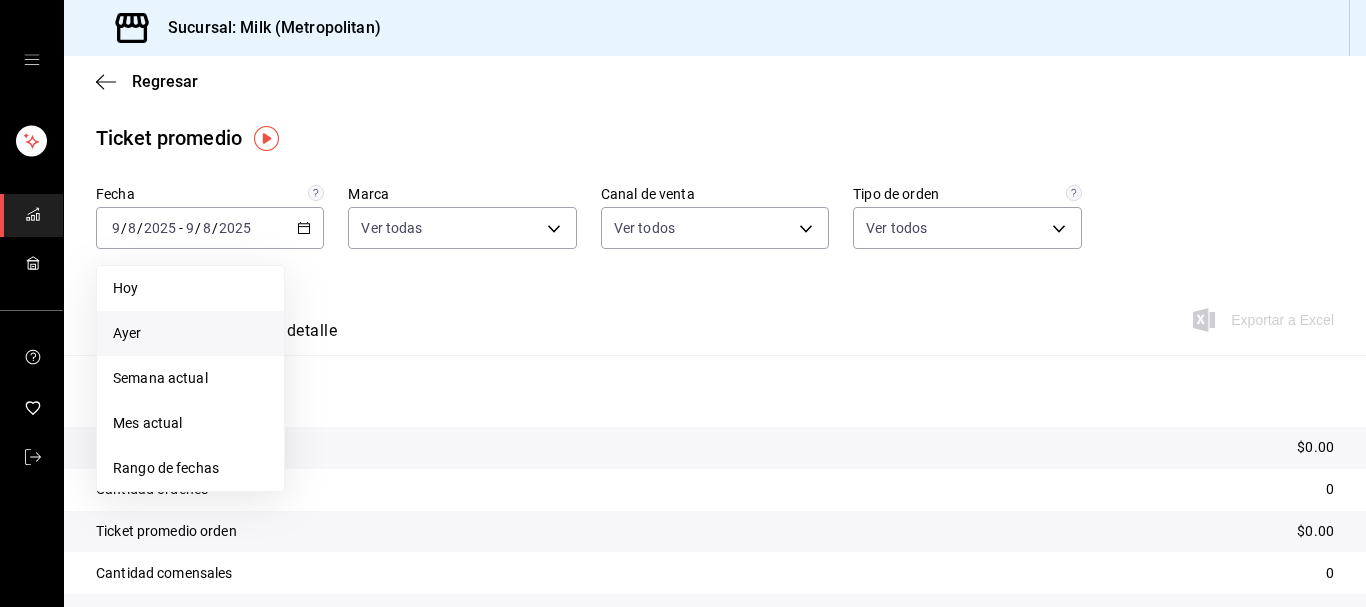 click on "Ayer" at bounding box center (190, 333) 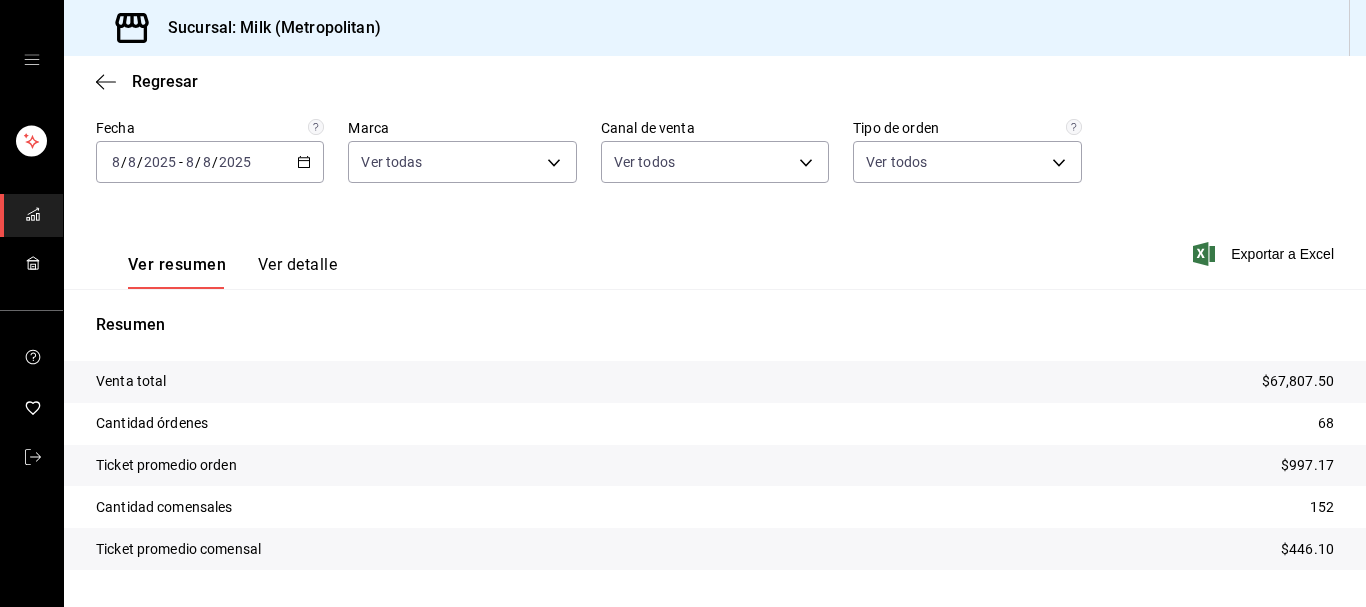 scroll, scrollTop: 102, scrollLeft: 0, axis: vertical 